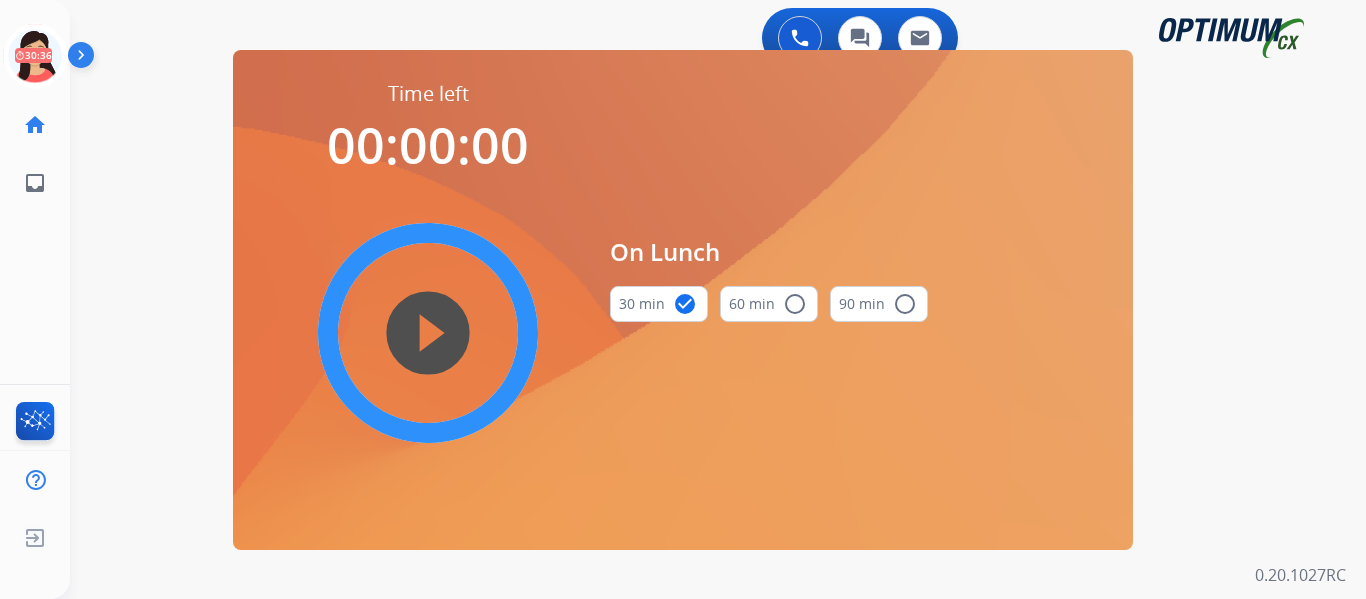 scroll, scrollTop: 0, scrollLeft: 0, axis: both 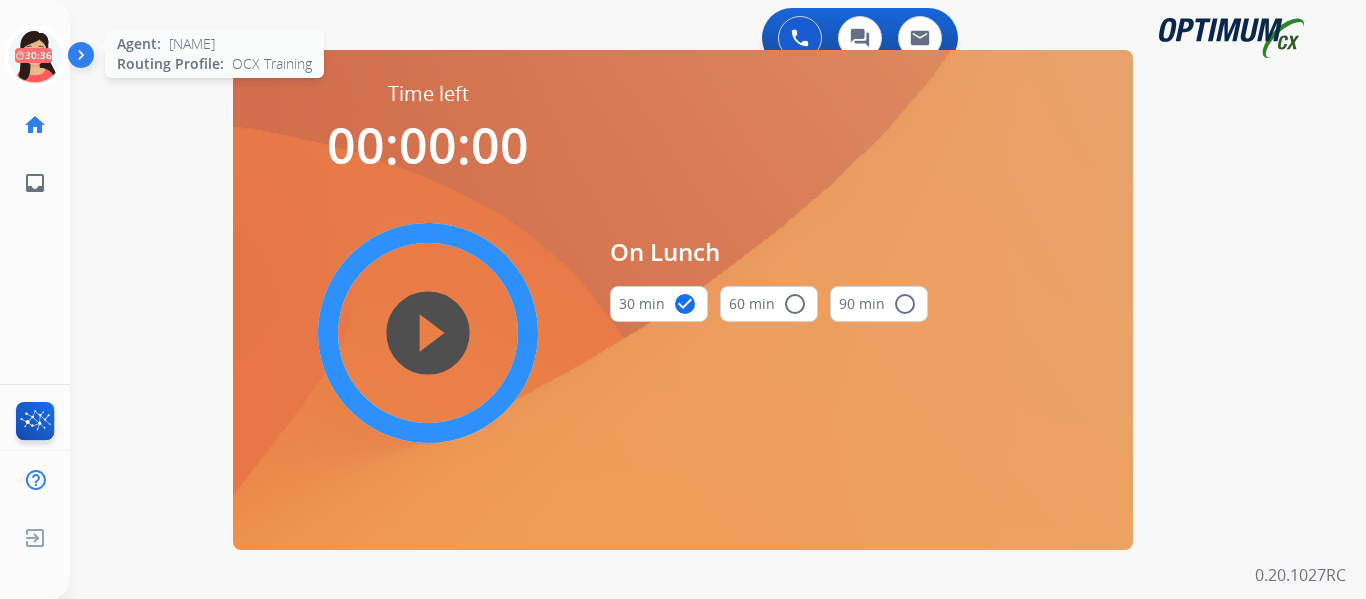 click 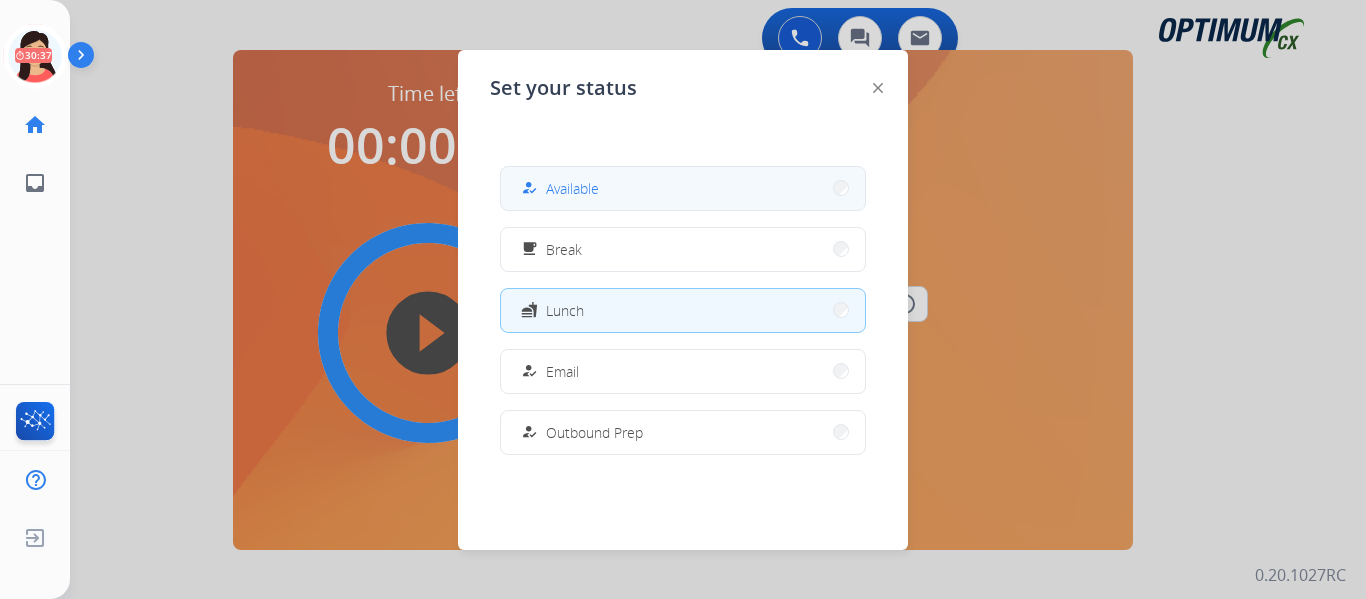 click on "how_to_reg Available" at bounding box center [683, 188] 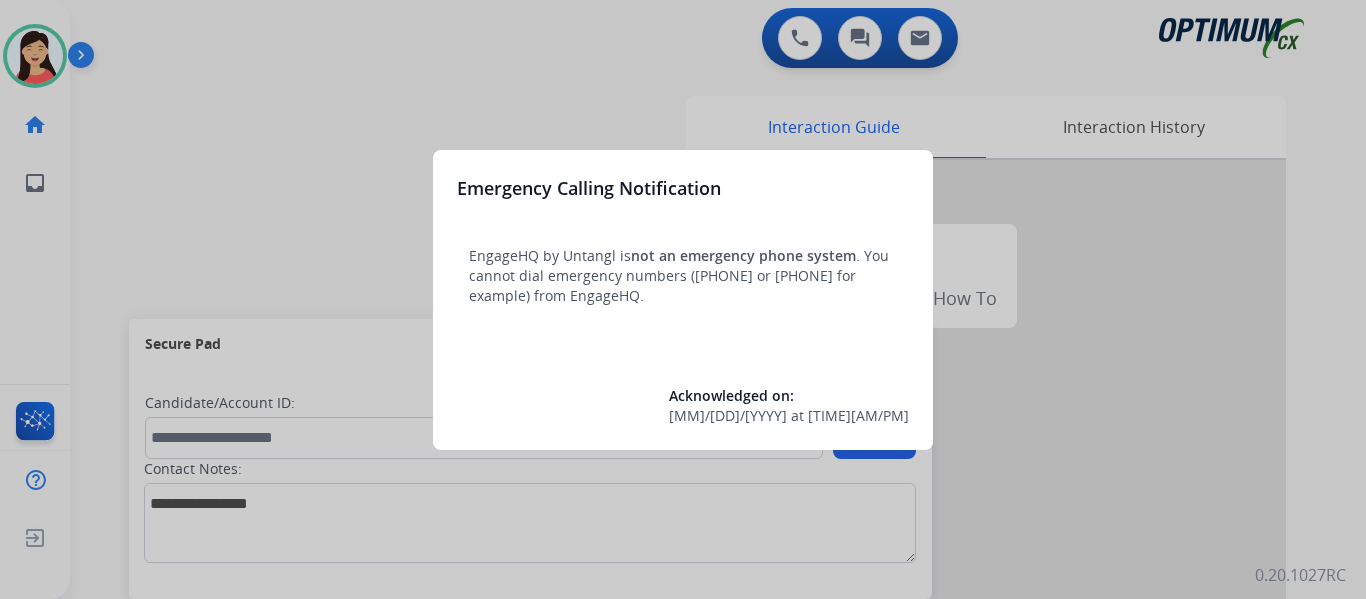 scroll, scrollTop: 0, scrollLeft: 0, axis: both 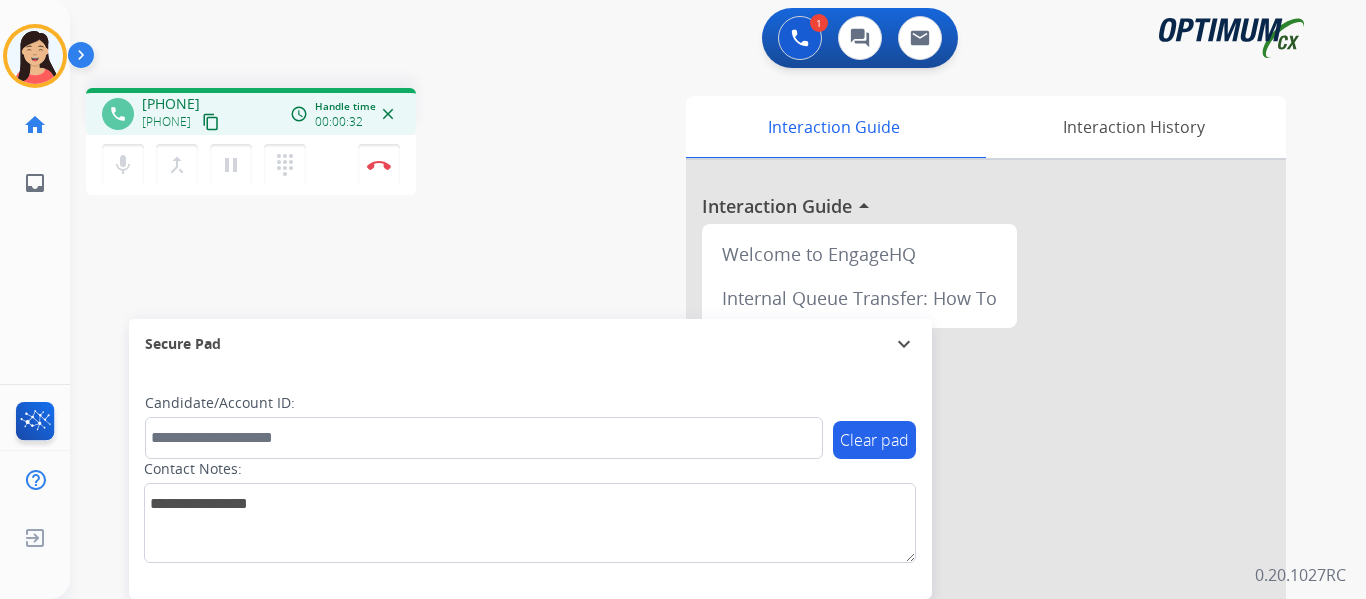 click on "content_copy" at bounding box center (211, 122) 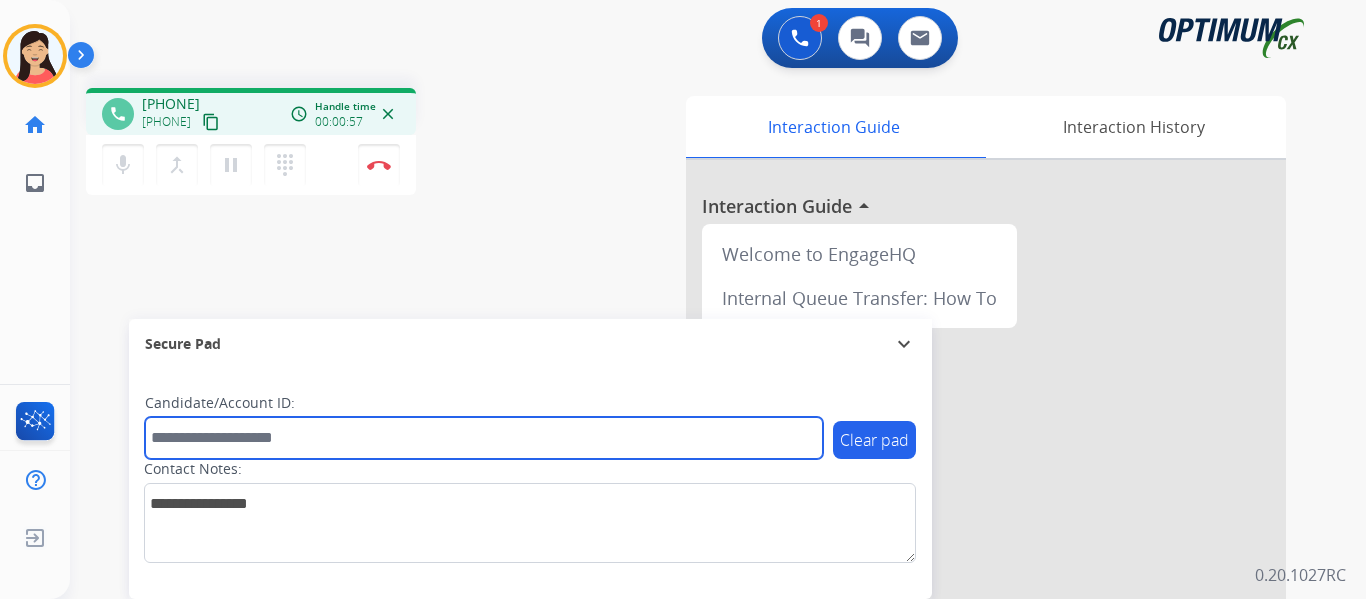 drag, startPoint x: 309, startPoint y: 445, endPoint x: 381, endPoint y: 454, distance: 72.56032 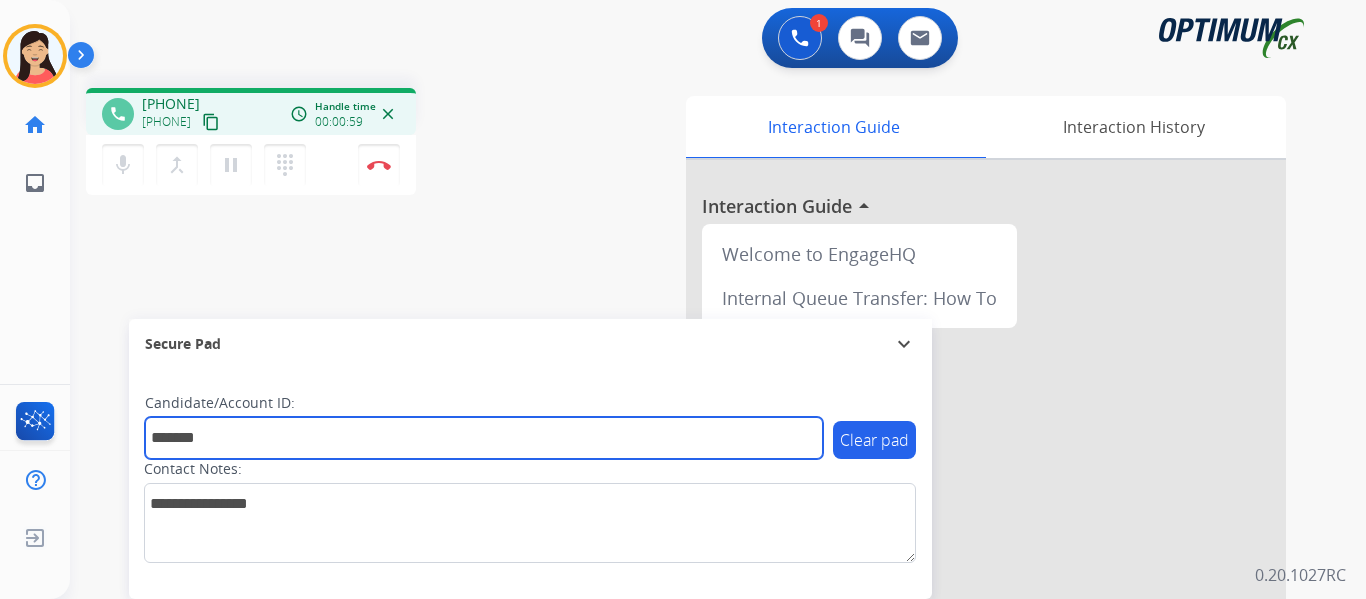 type on "*******" 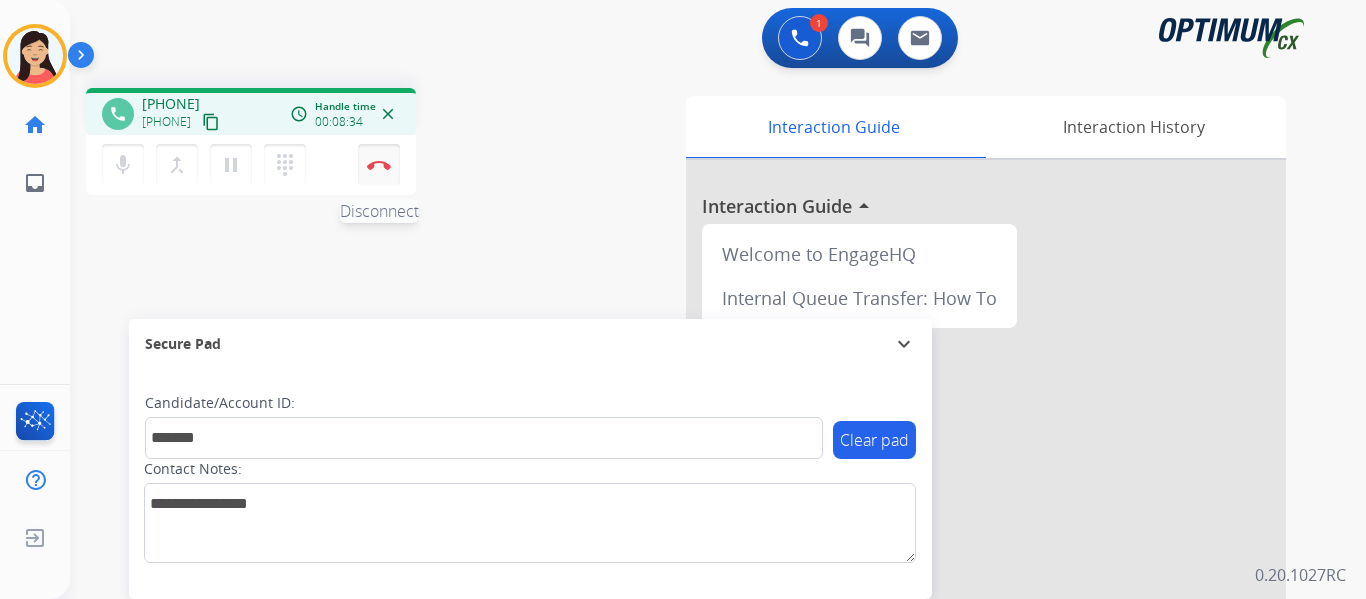 click on "Disconnect" at bounding box center (379, 165) 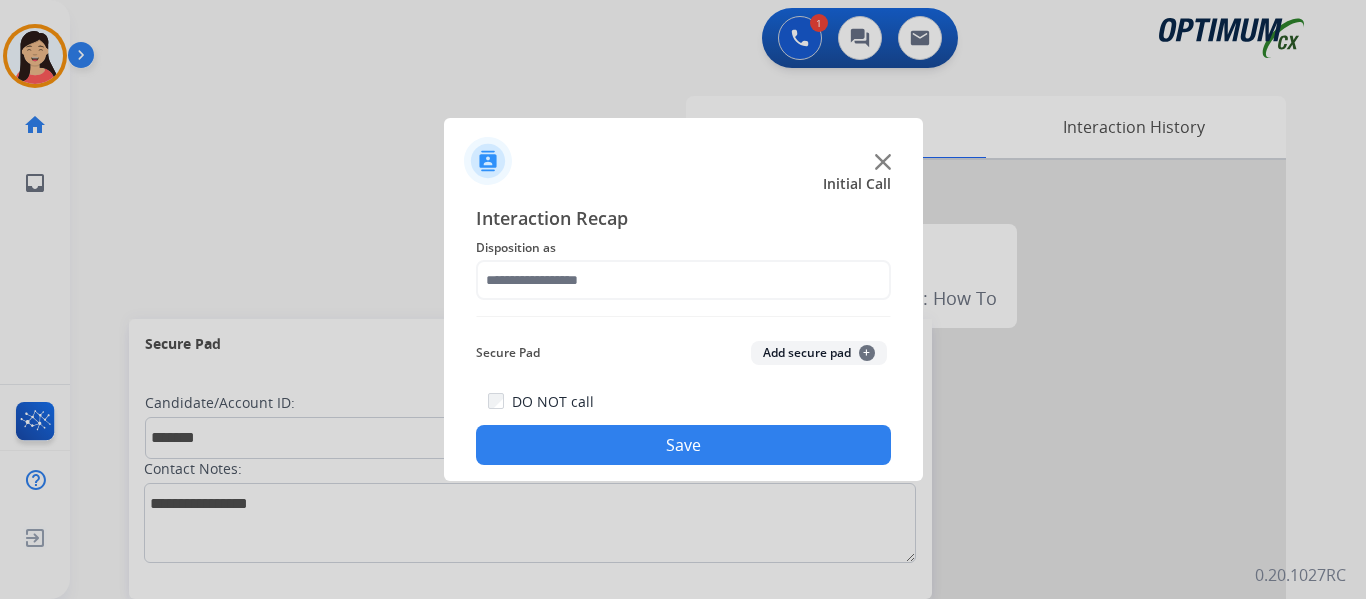 click on "Add secure pad  +" 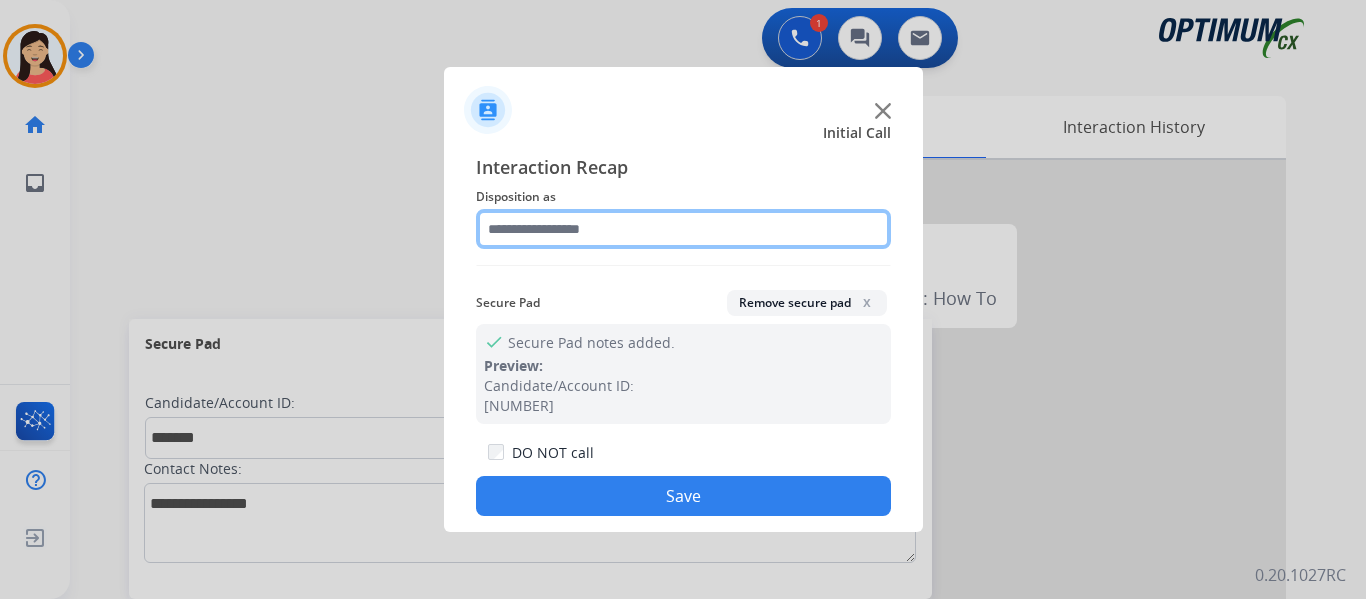 click 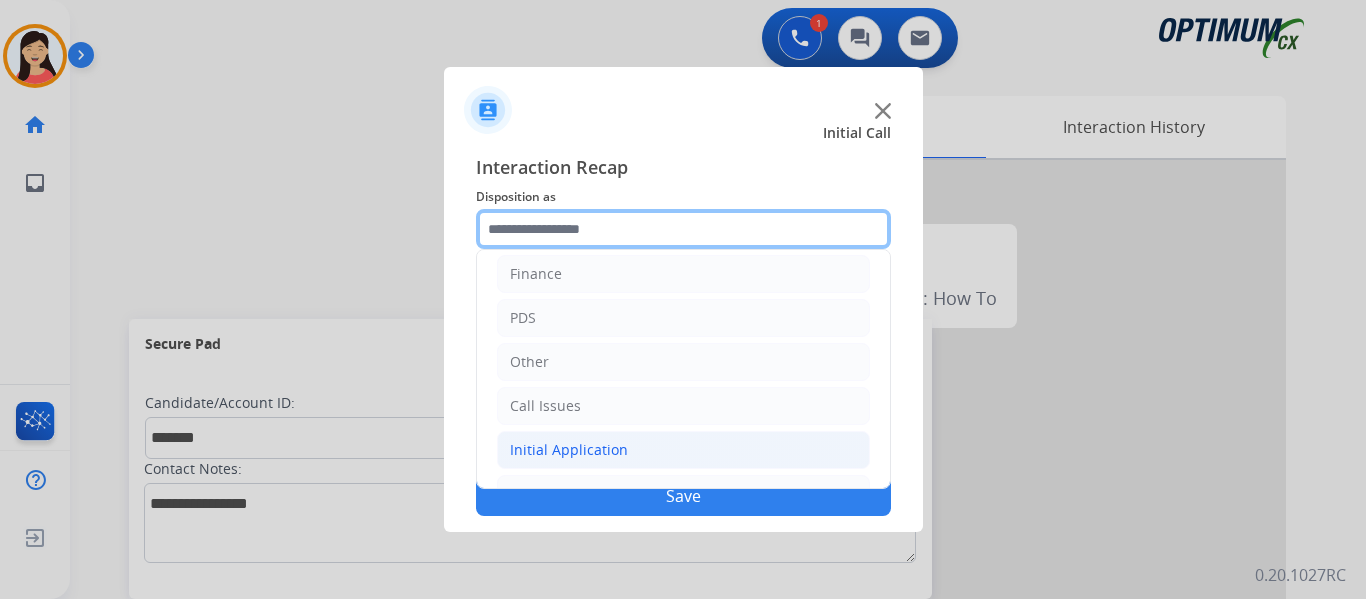 scroll, scrollTop: 136, scrollLeft: 0, axis: vertical 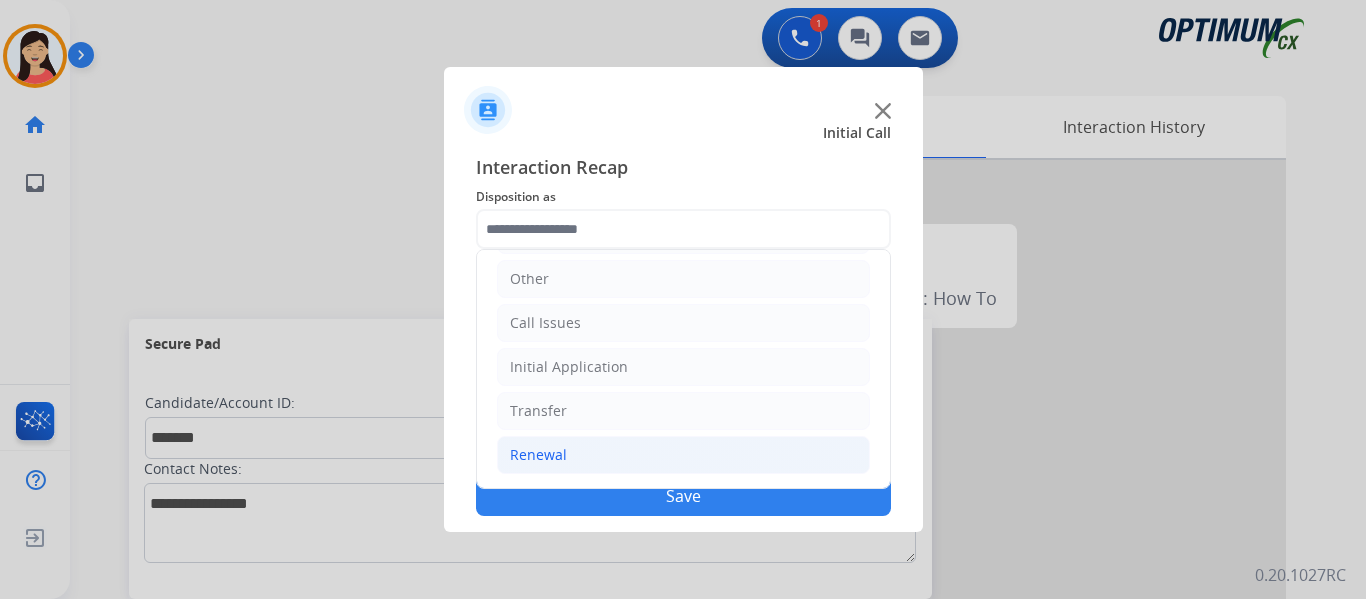 click on "Renewal" 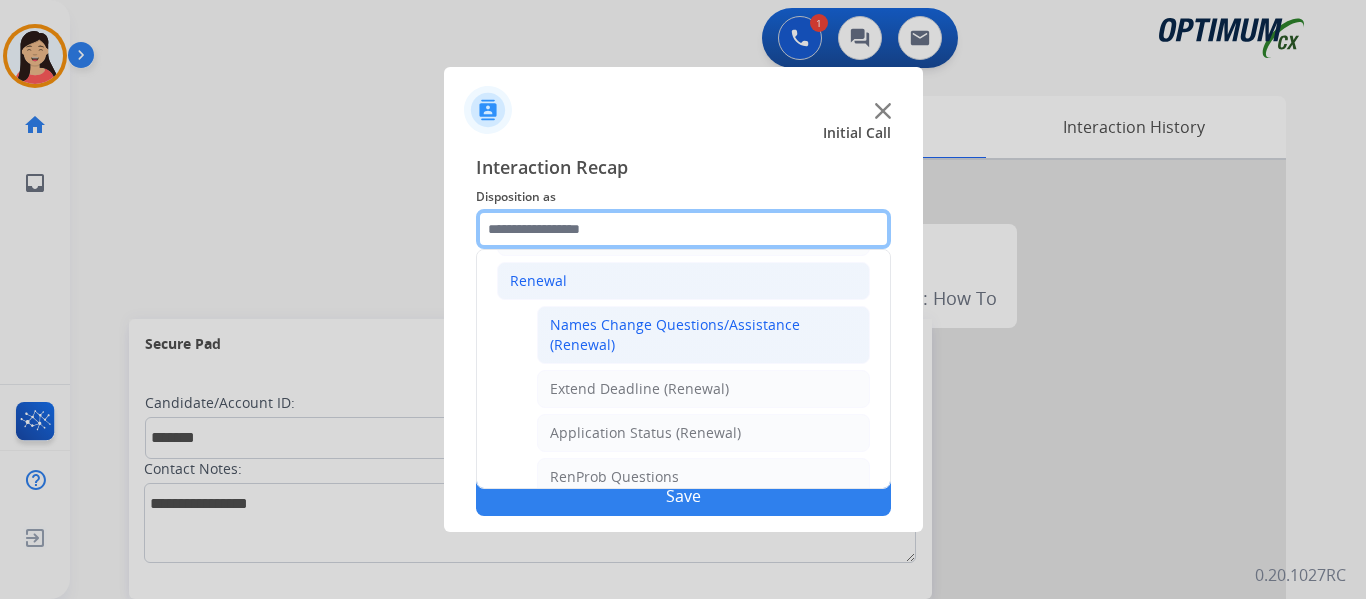 scroll, scrollTop: 436, scrollLeft: 0, axis: vertical 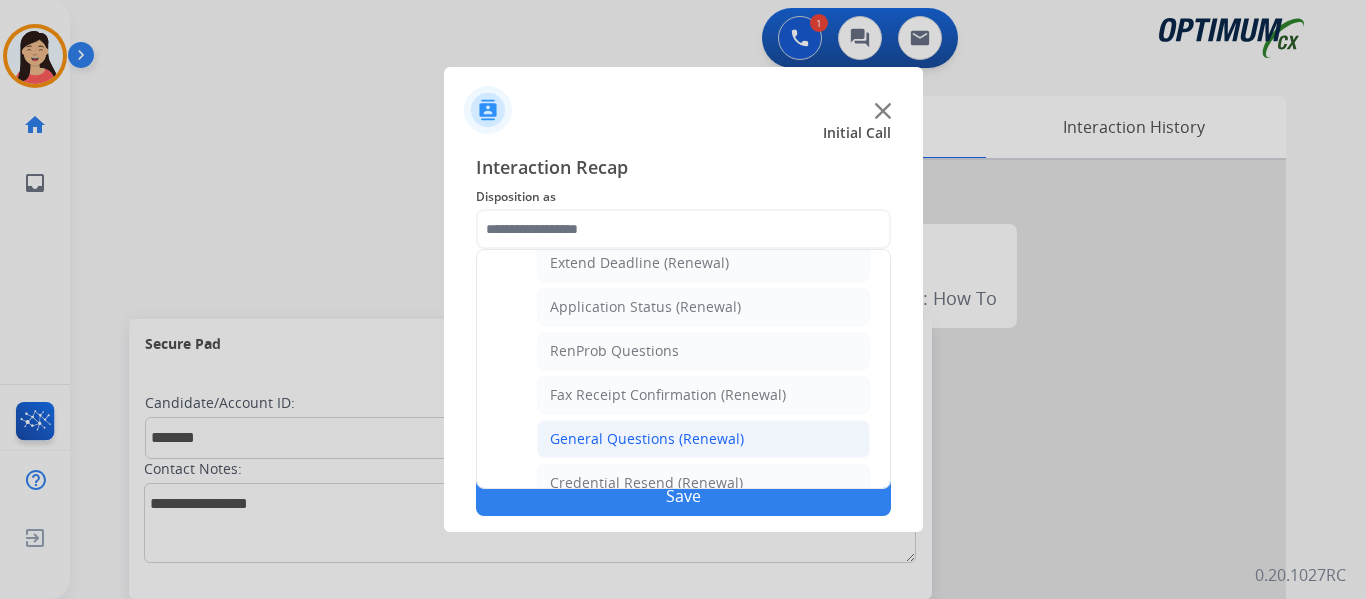 click on "General Questions (Renewal)" 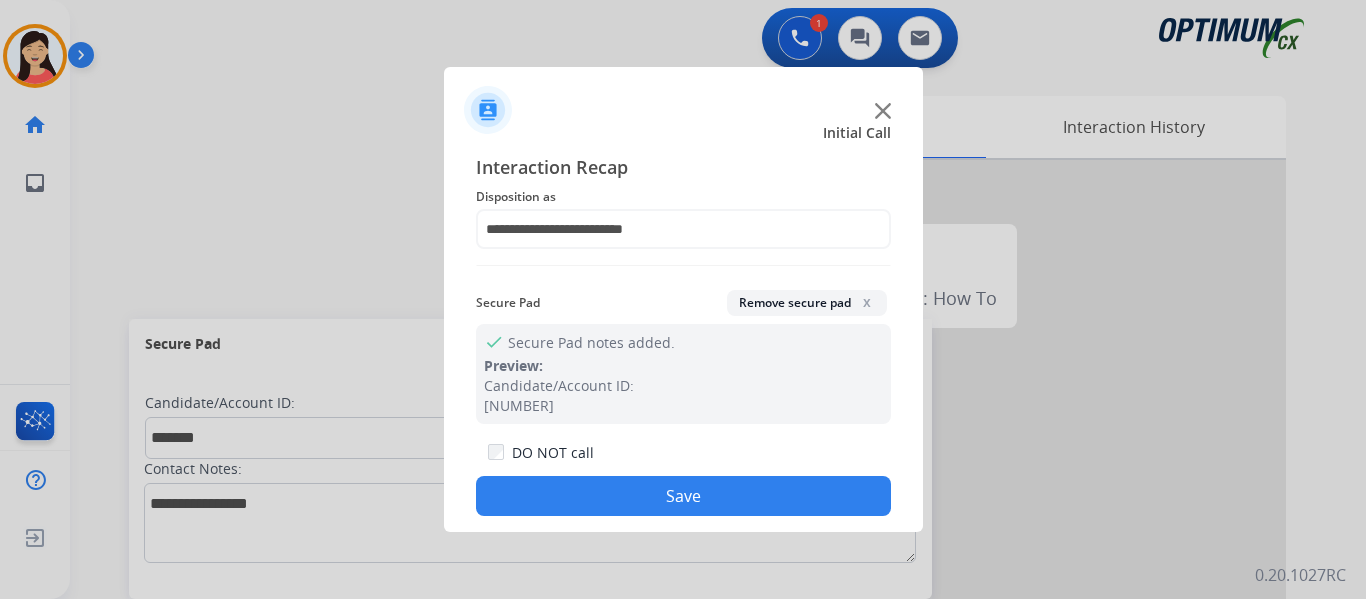click on "Save" 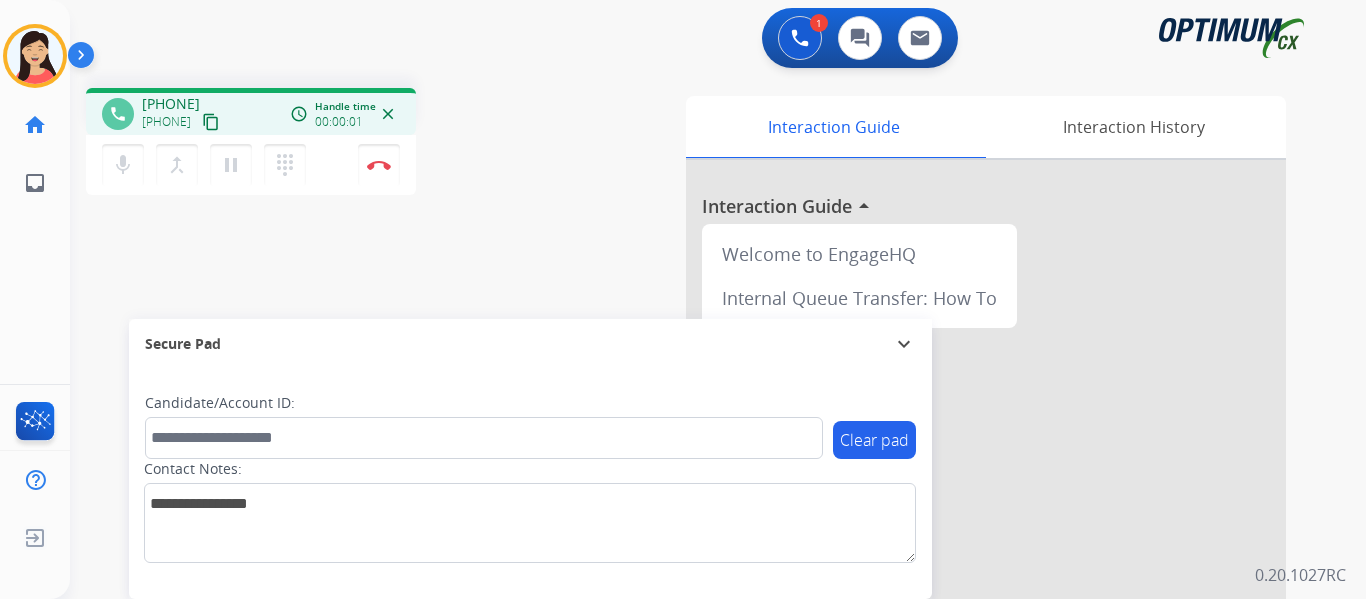 click on "content_copy" at bounding box center [211, 122] 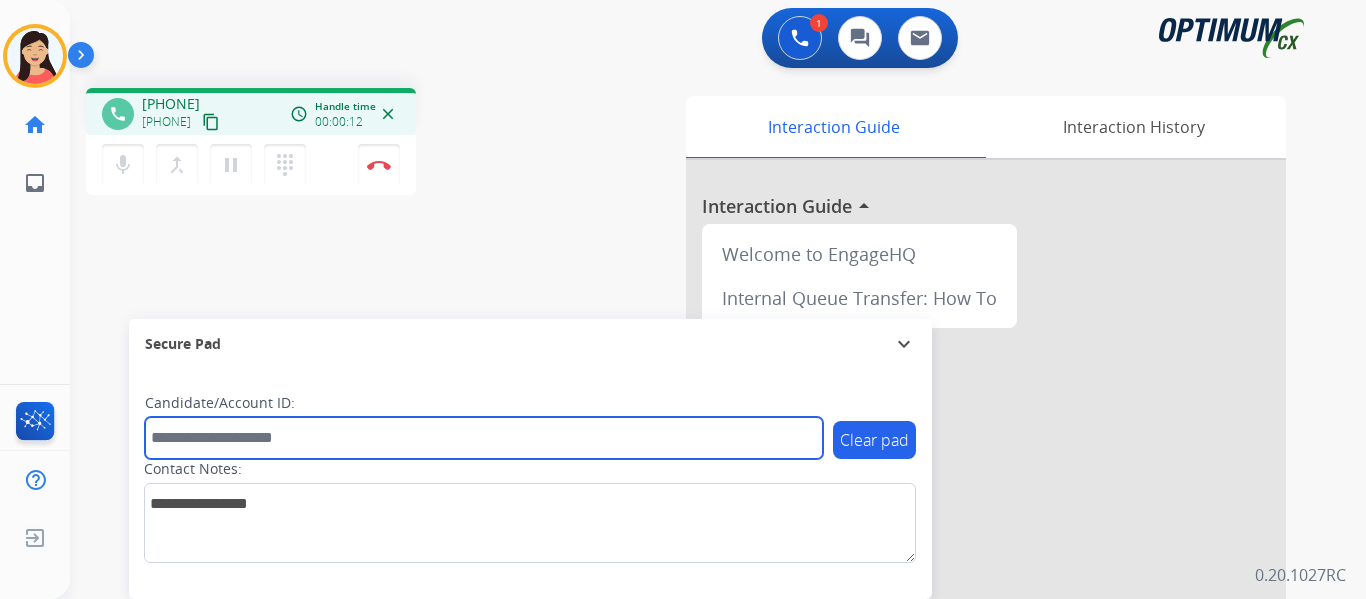 click at bounding box center (484, 438) 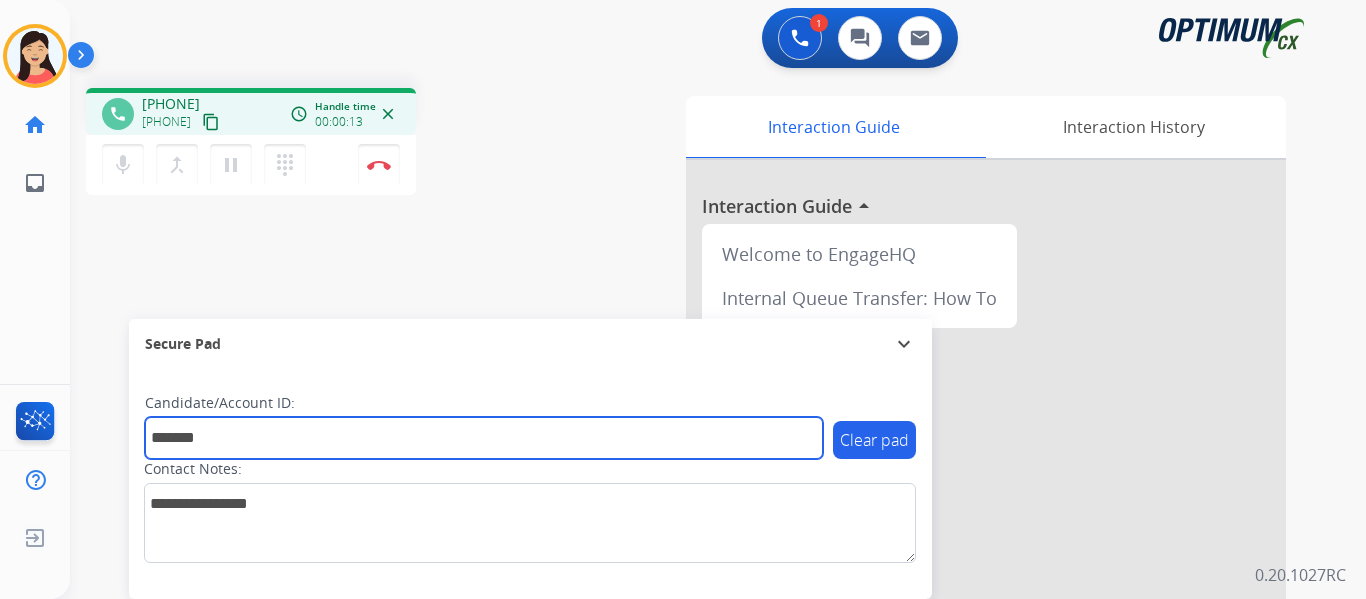 type on "*******" 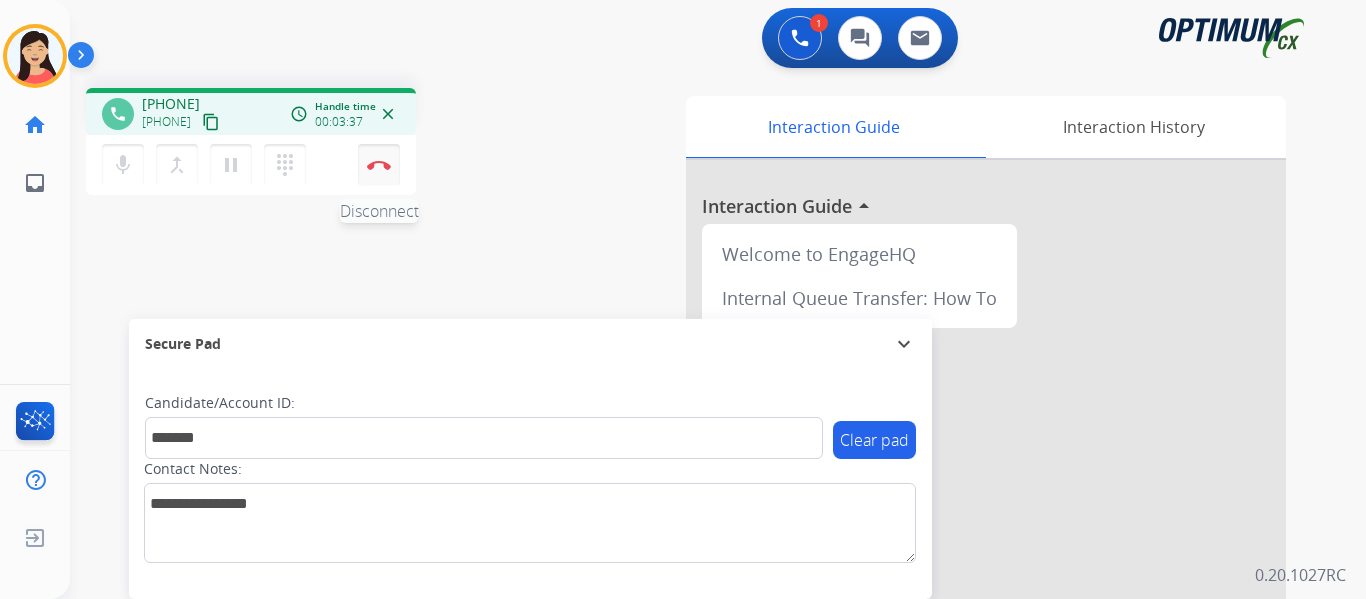 click on "Disconnect" at bounding box center [379, 165] 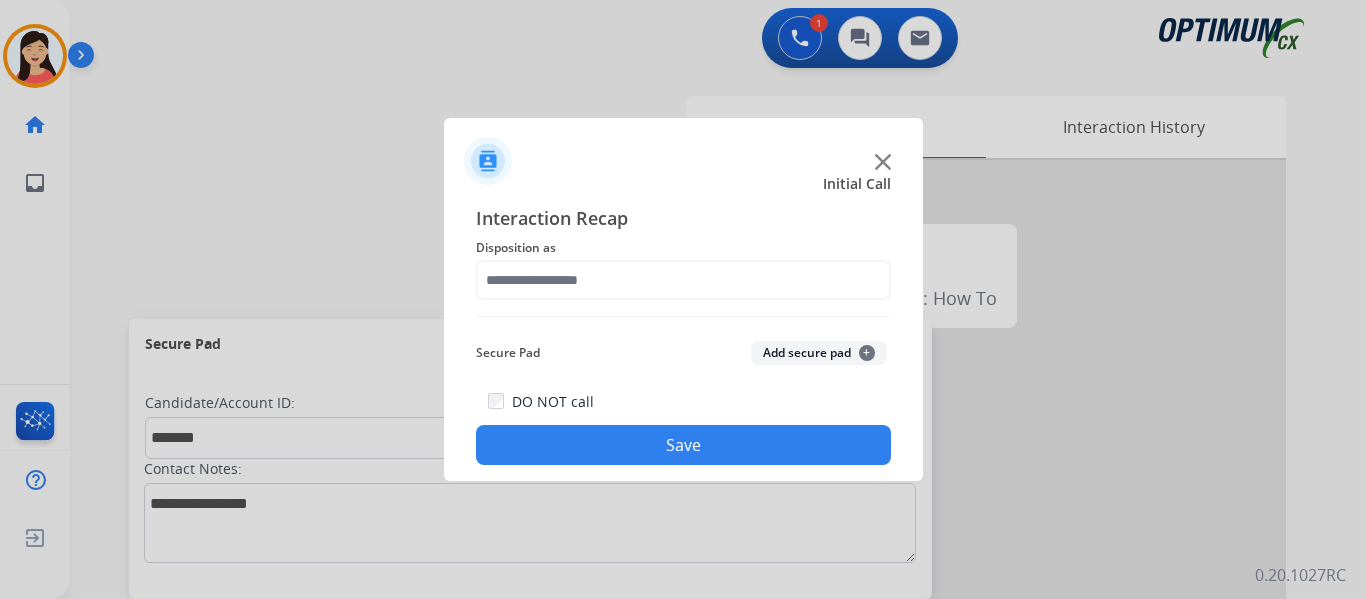 click on "Add secure pad  +" 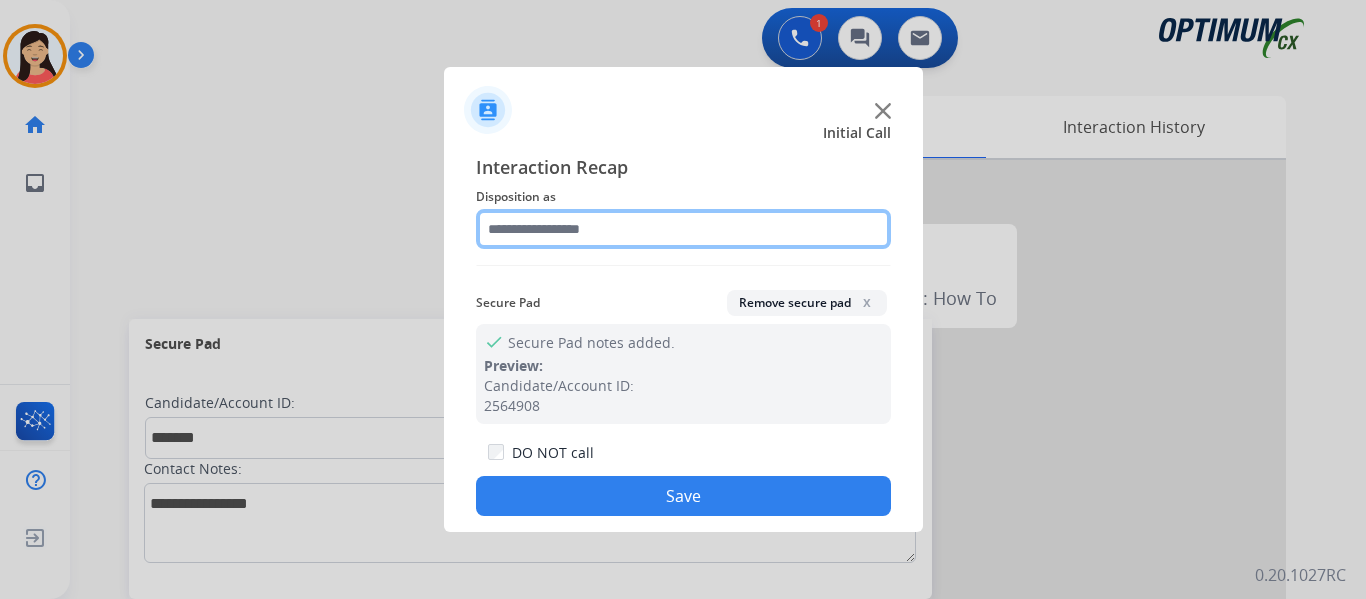 click 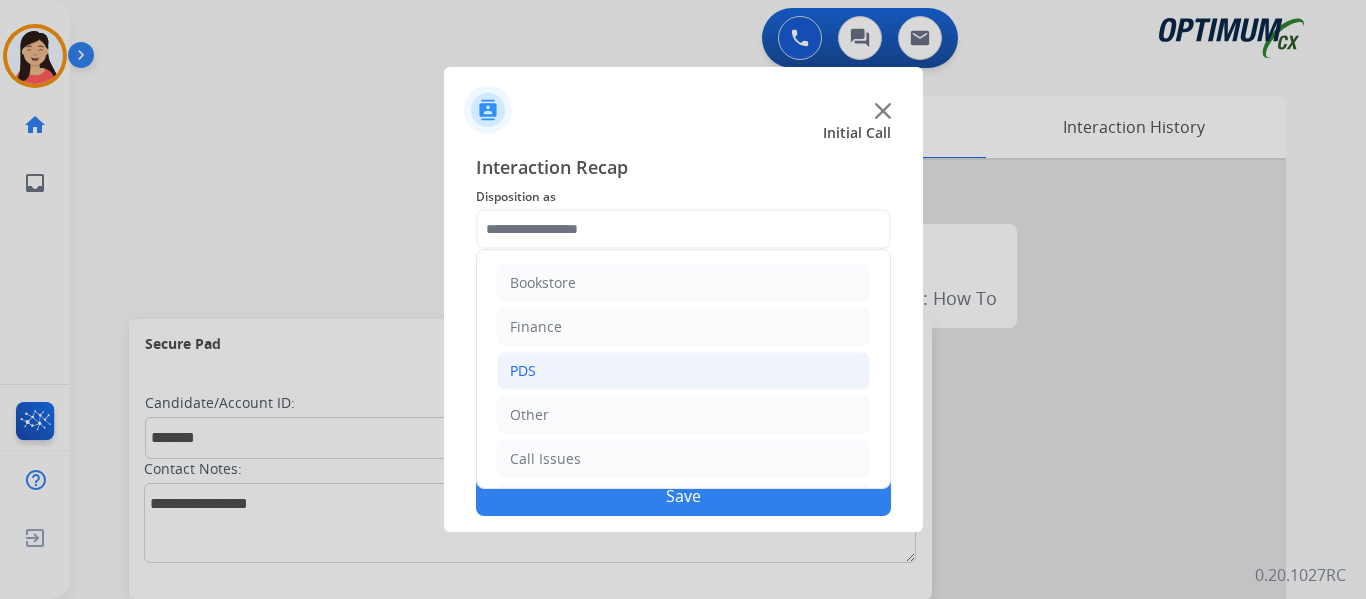 click on "PDS" 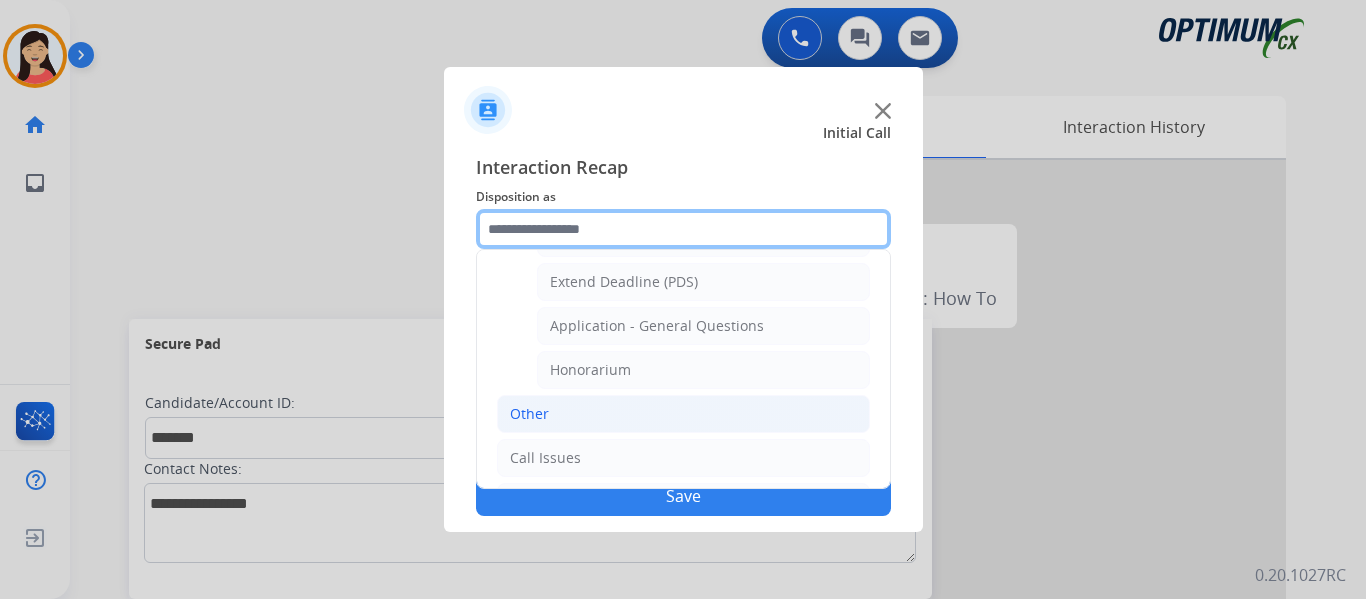 scroll, scrollTop: 600, scrollLeft: 0, axis: vertical 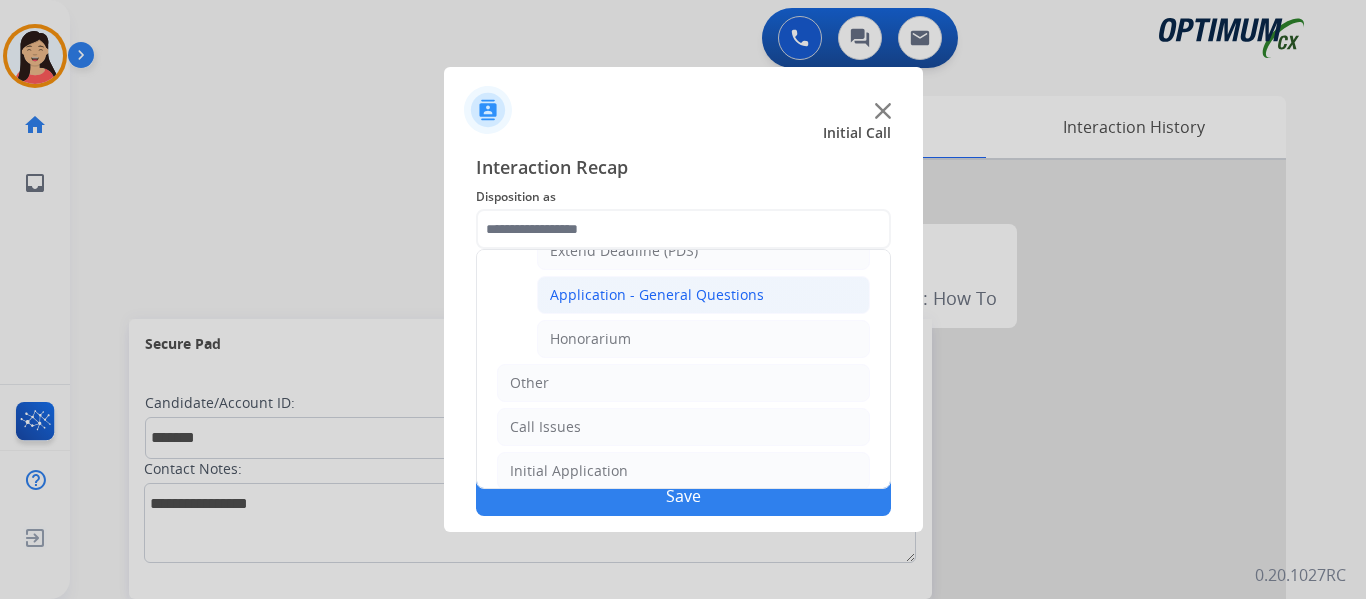 click on "Application - General Questions" 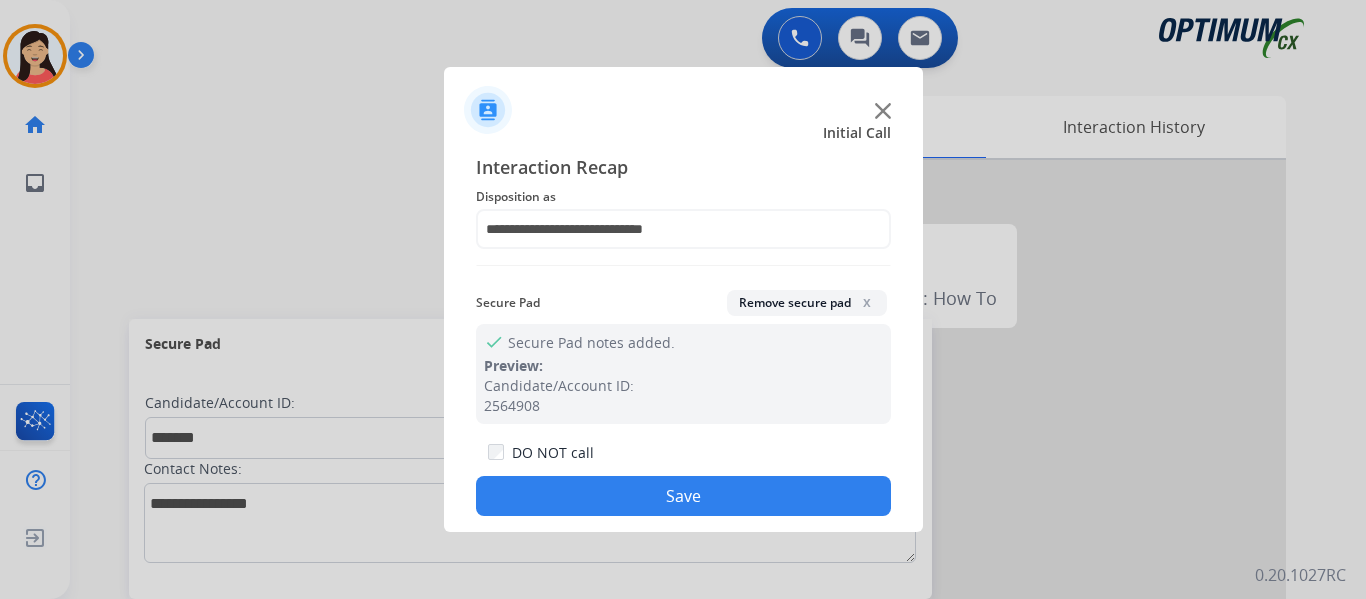 click on "Save" 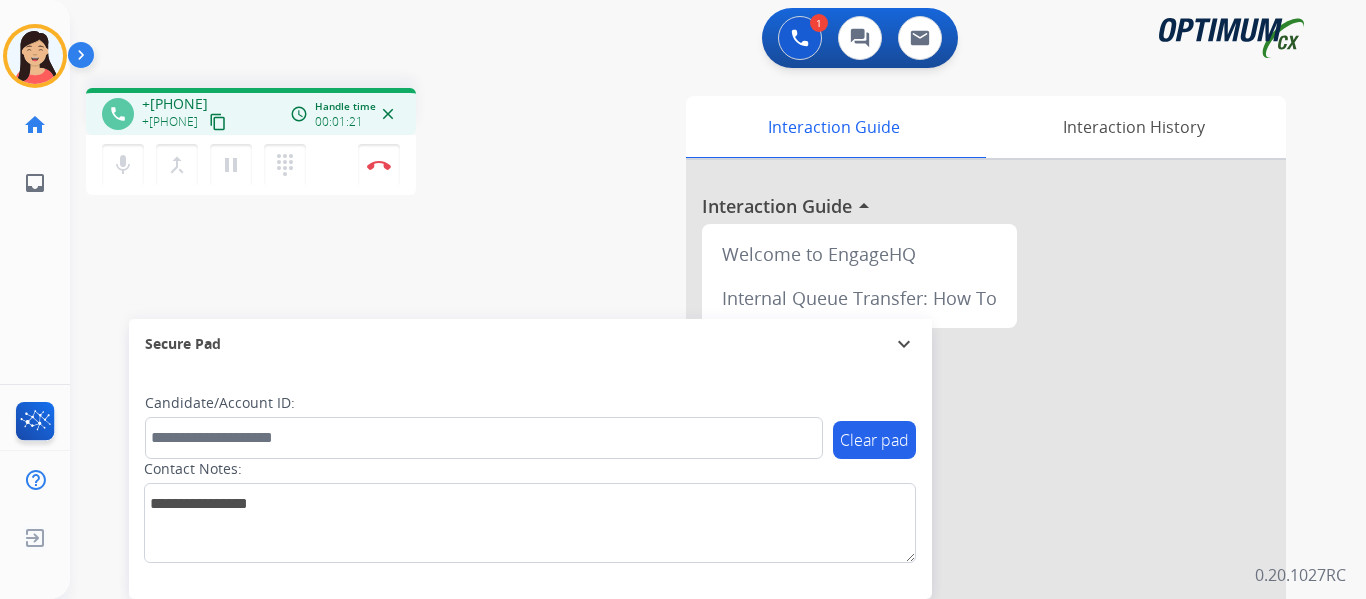 drag, startPoint x: 243, startPoint y: 117, endPoint x: 442, endPoint y: 177, distance: 207.8485 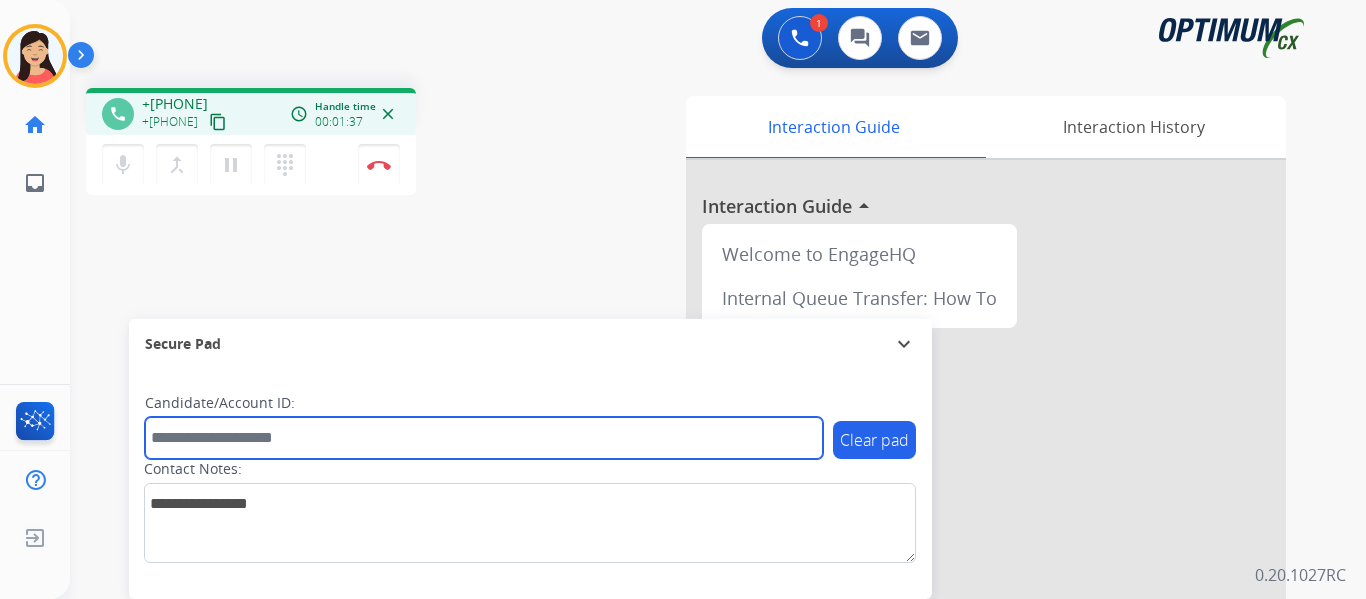 click at bounding box center [484, 438] 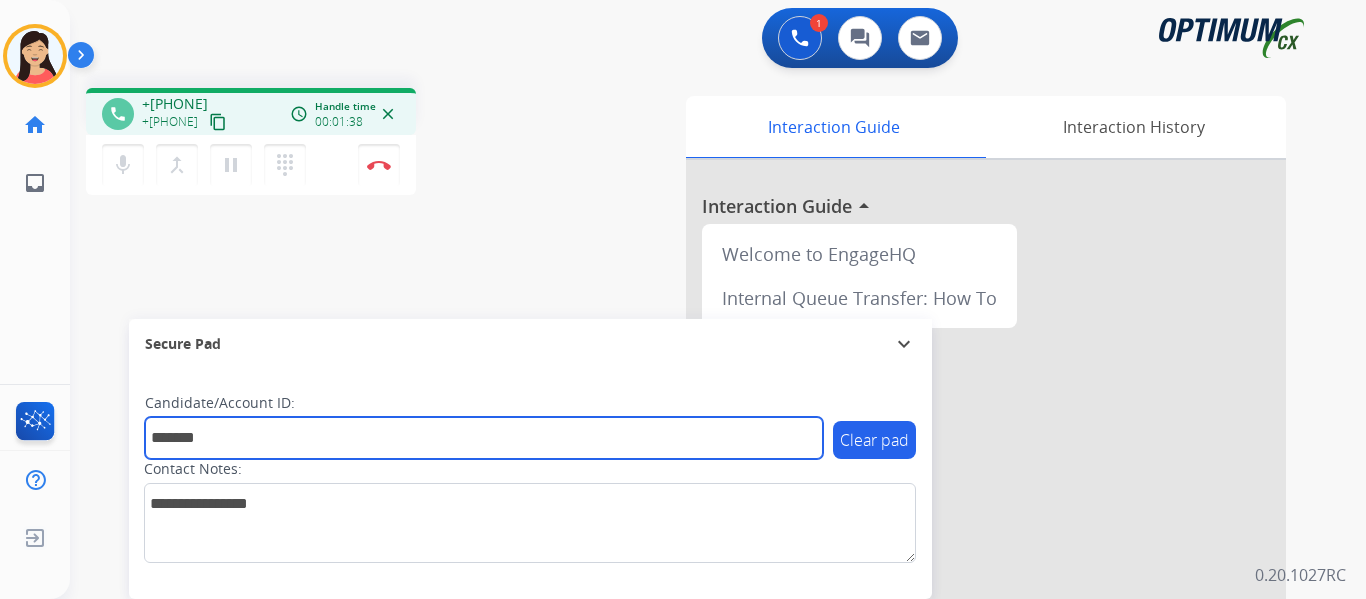 type on "*******" 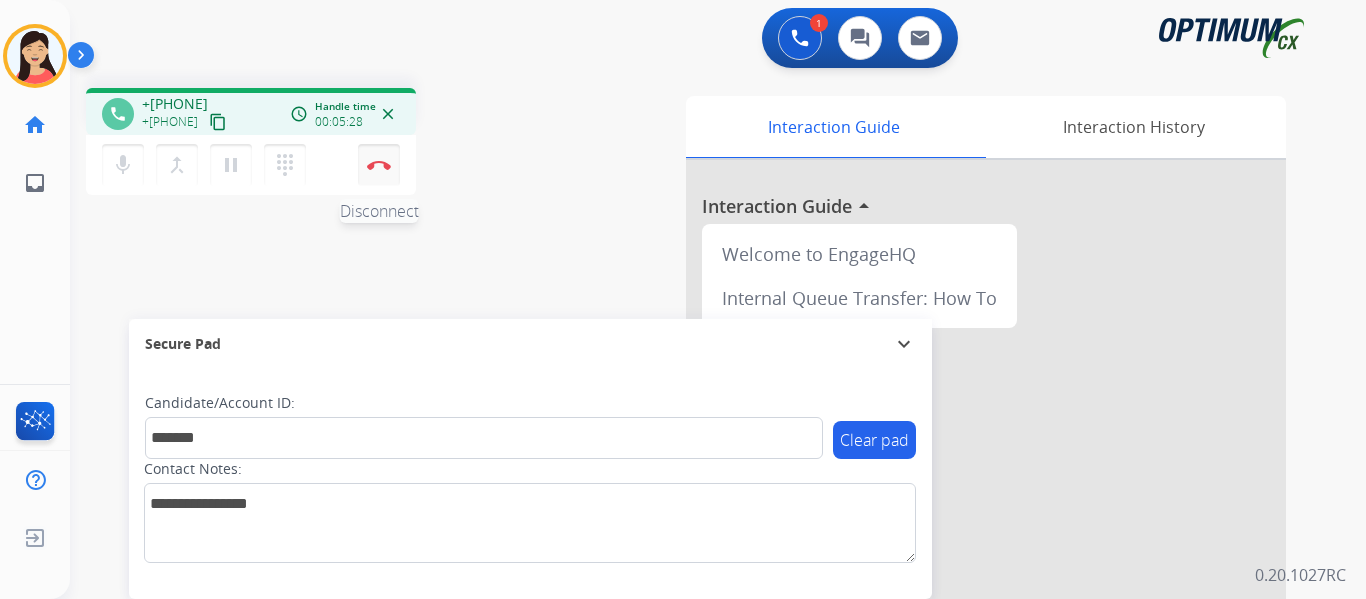 click at bounding box center (379, 165) 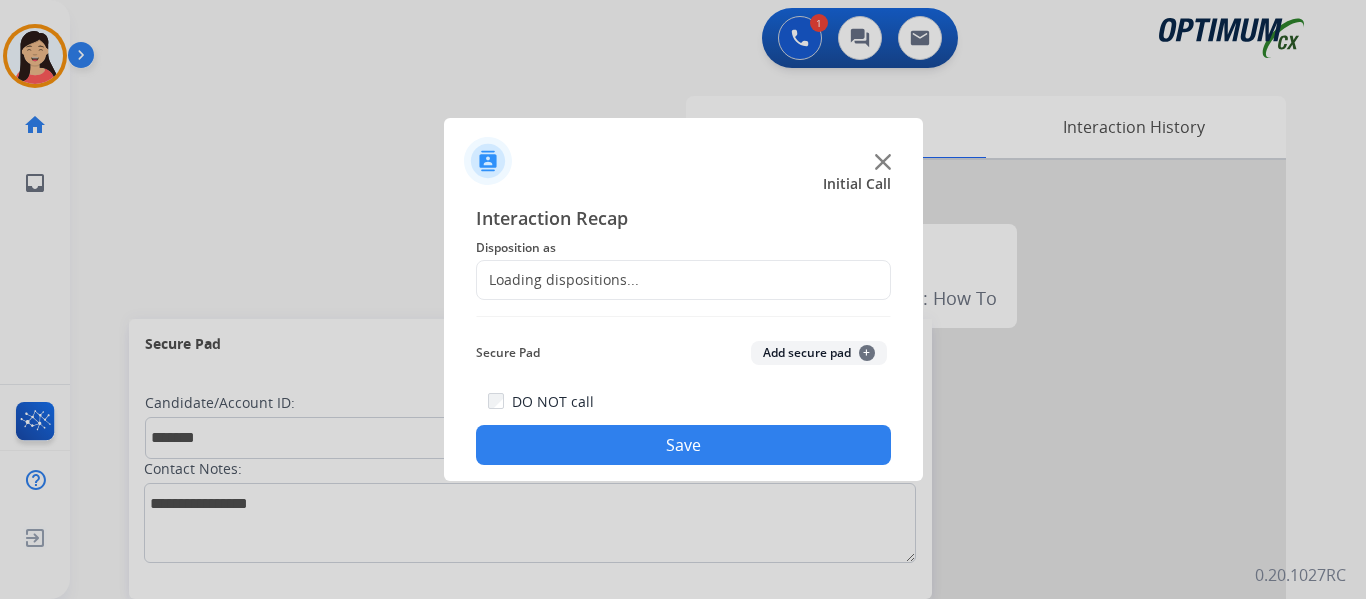 click on "Add secure pad  +" 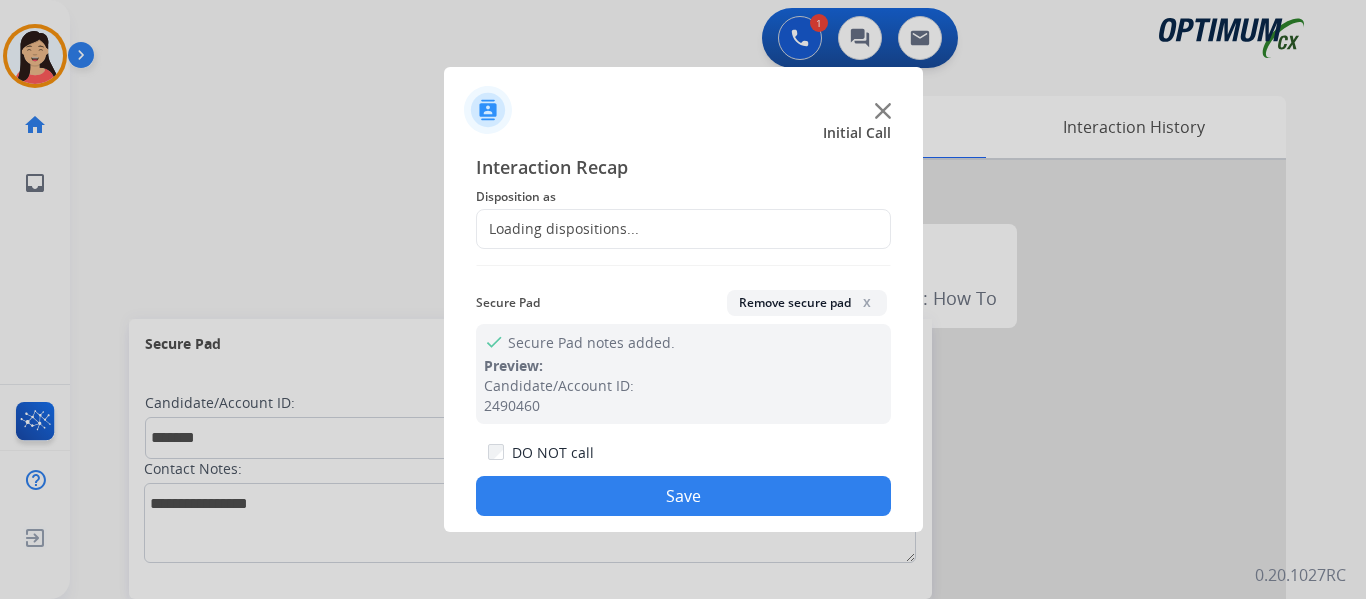 click on "Loading dispositions..." 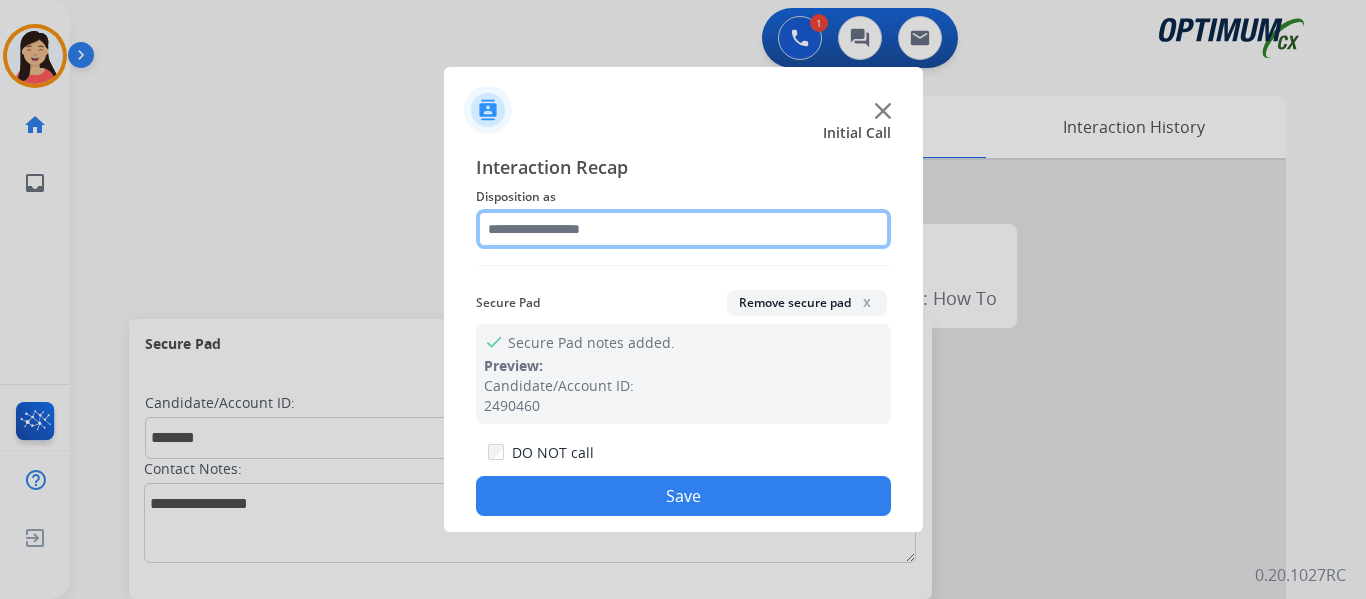 click 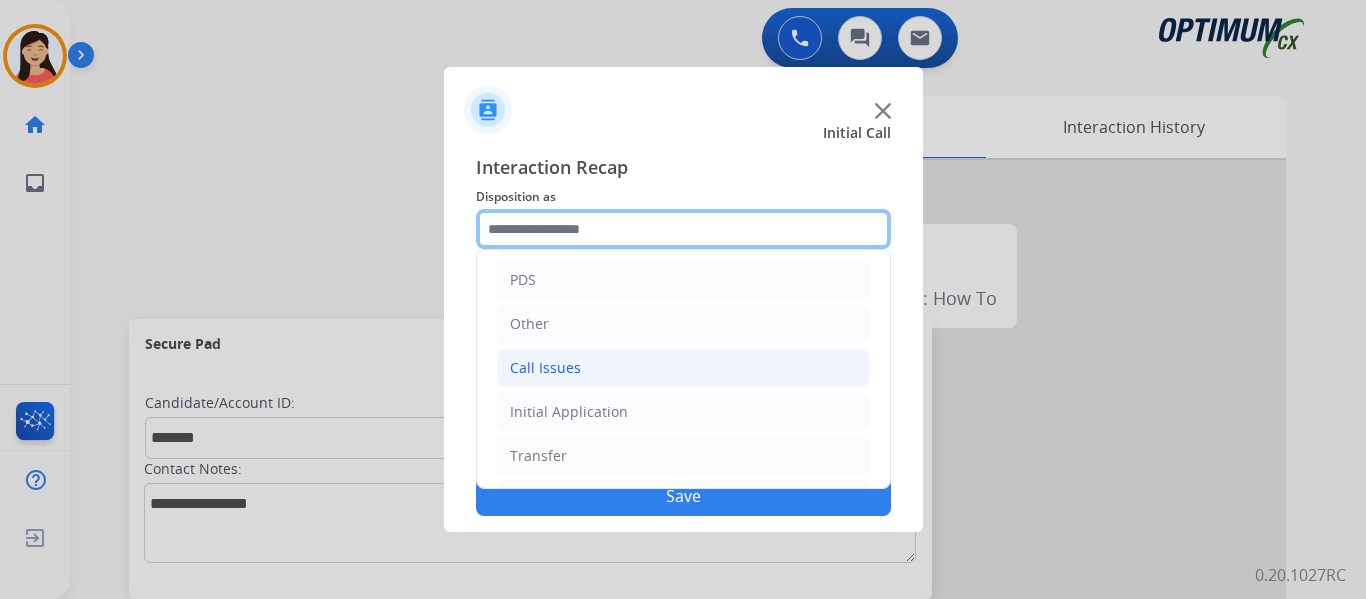 scroll, scrollTop: 136, scrollLeft: 0, axis: vertical 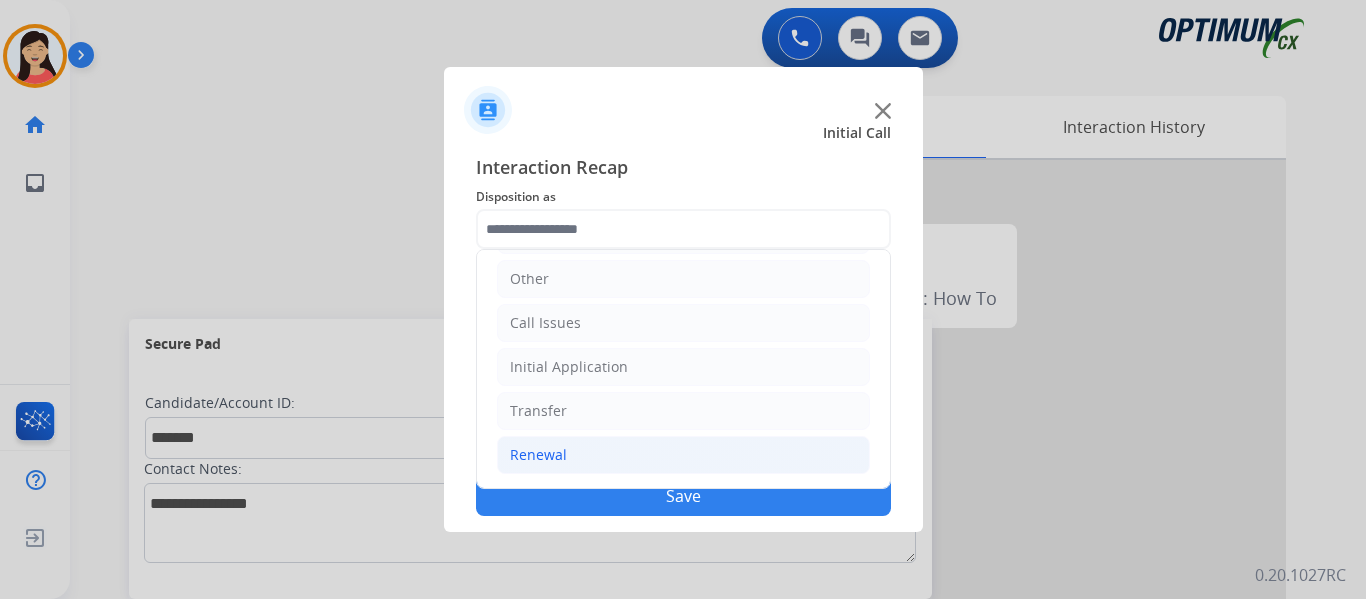 click on "Renewal" 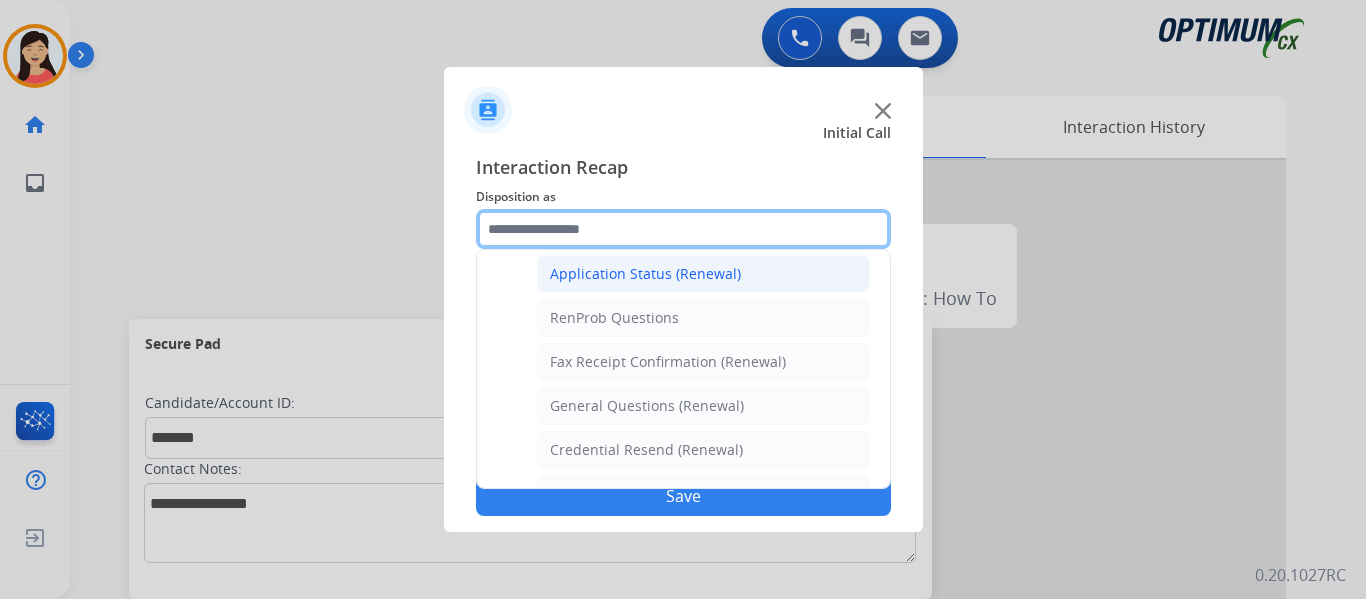 scroll, scrollTop: 436, scrollLeft: 0, axis: vertical 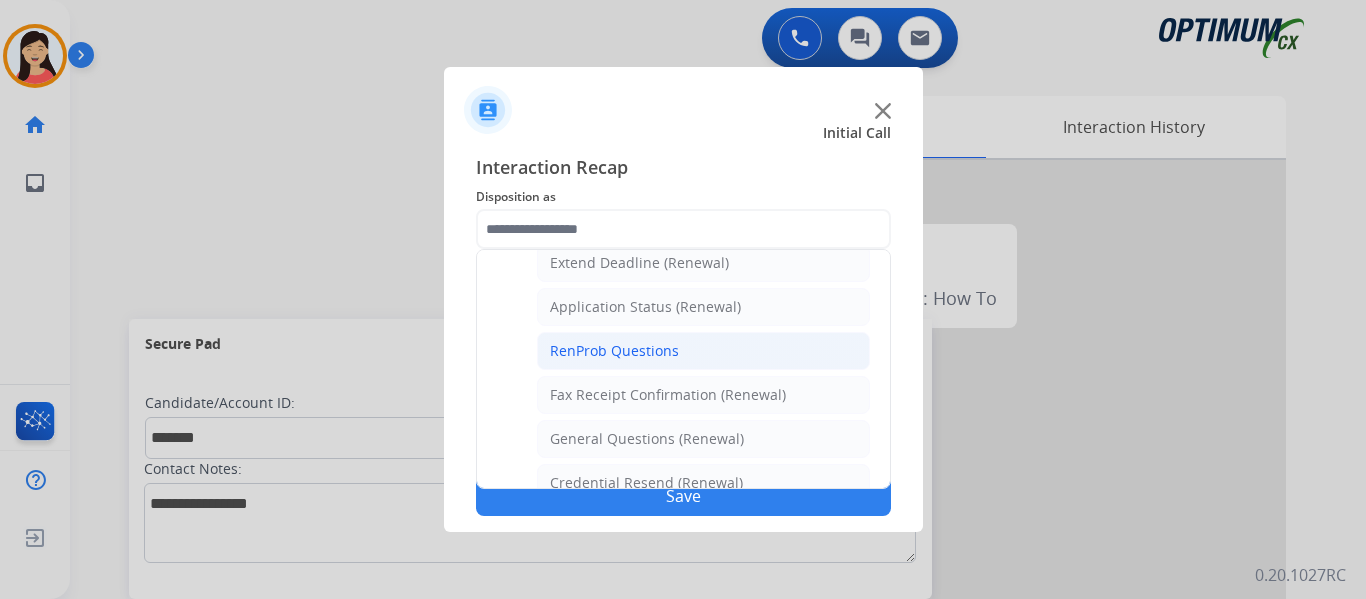 click on "RenProb Questions" 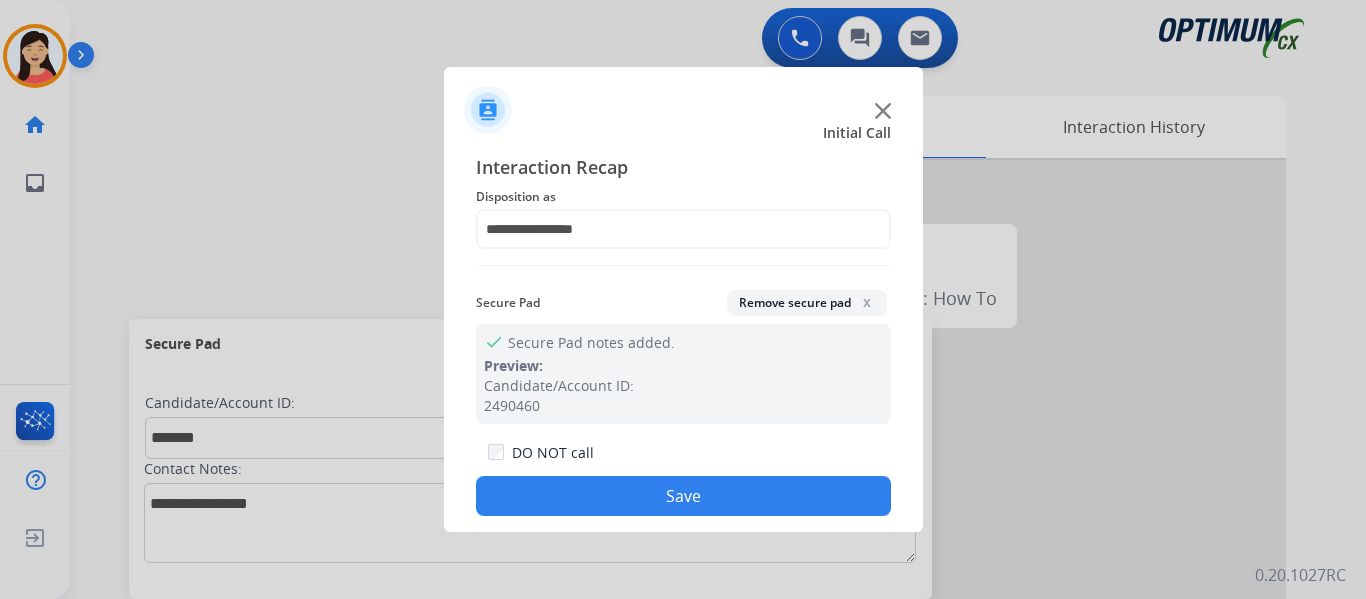 click on "Save" 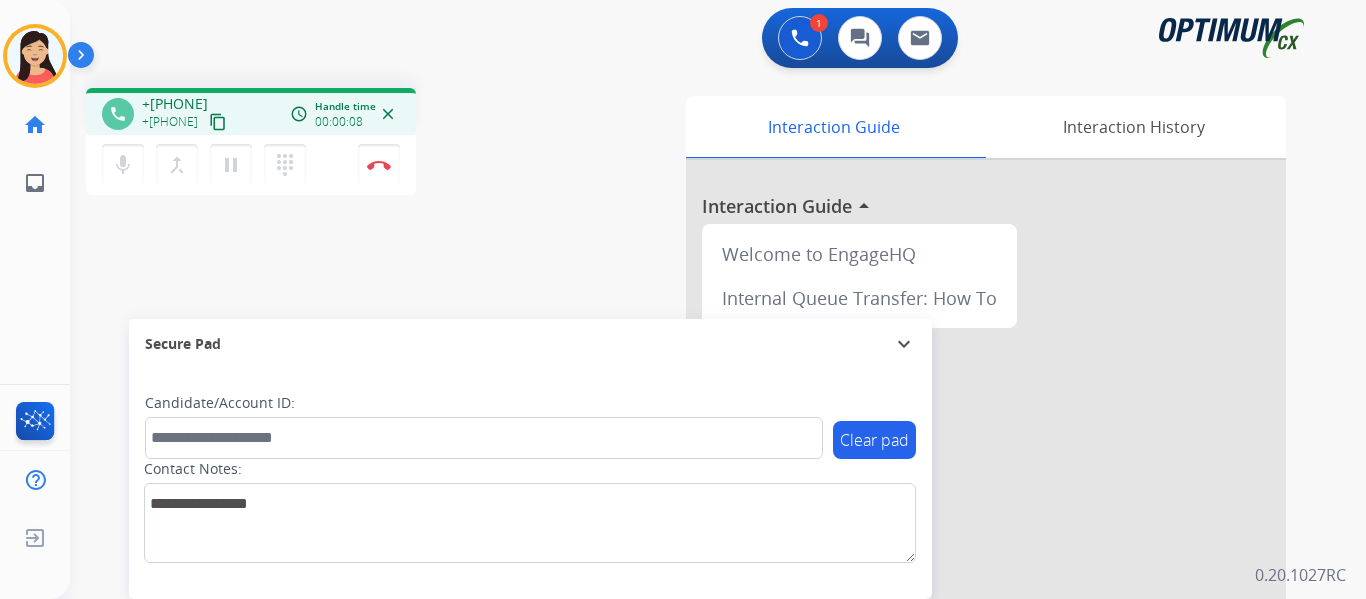 click on "content_copy" at bounding box center [218, 122] 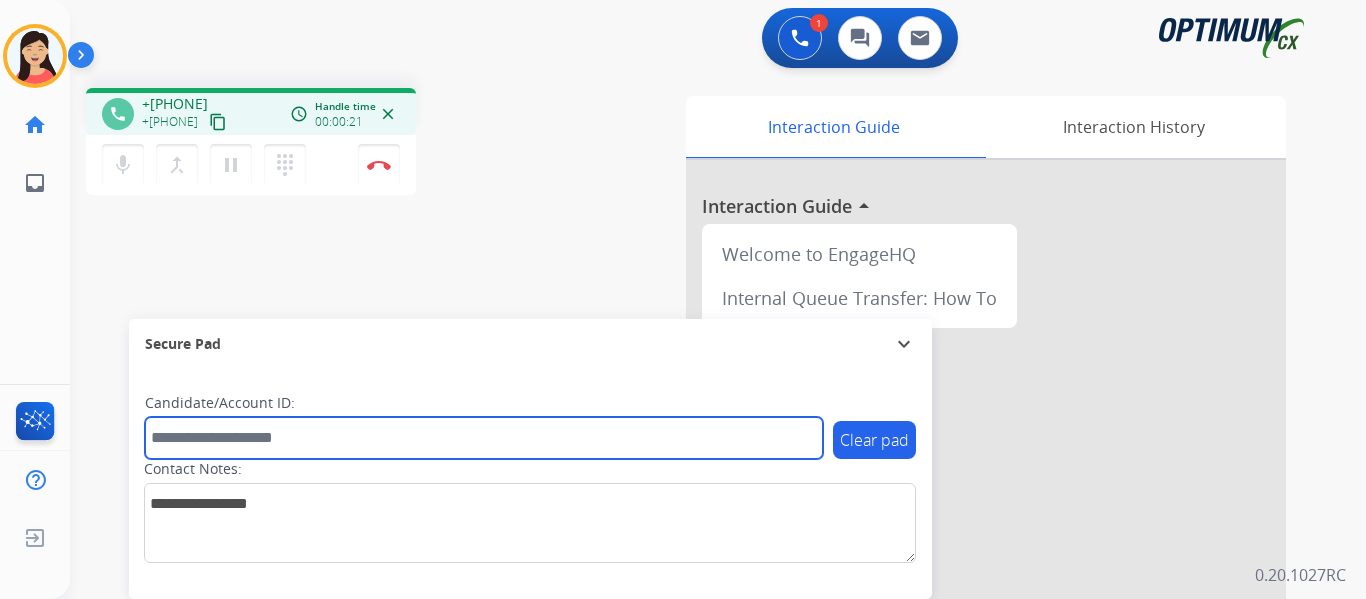 click at bounding box center [484, 438] 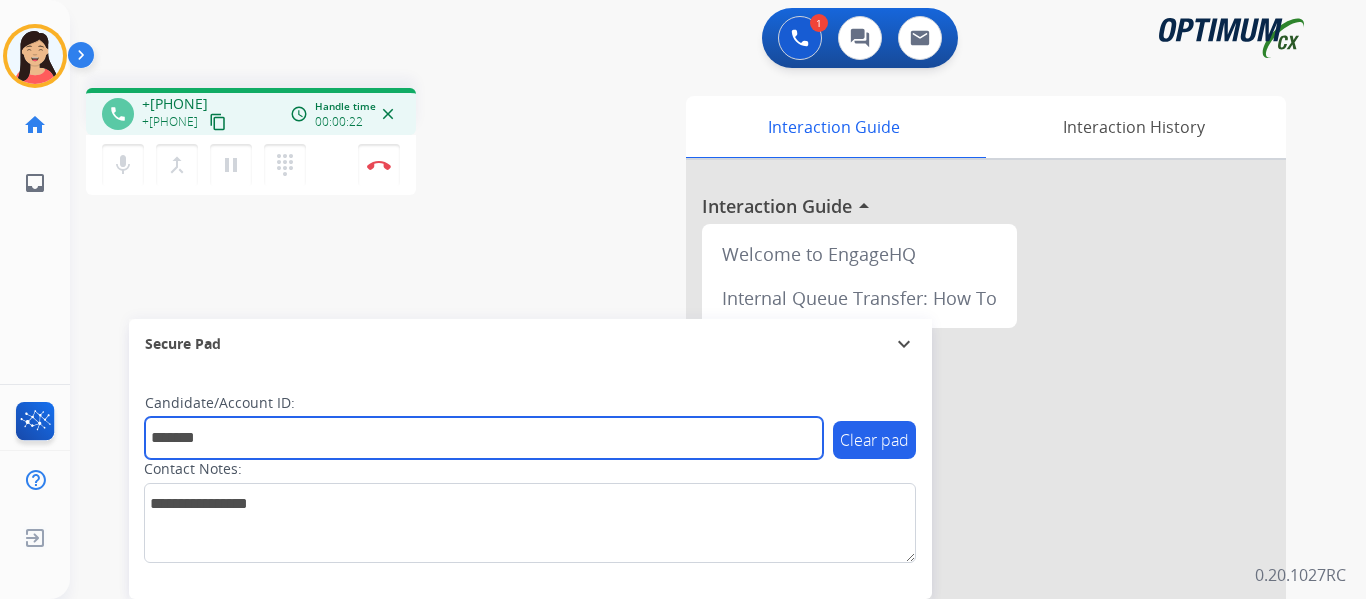 type on "*******" 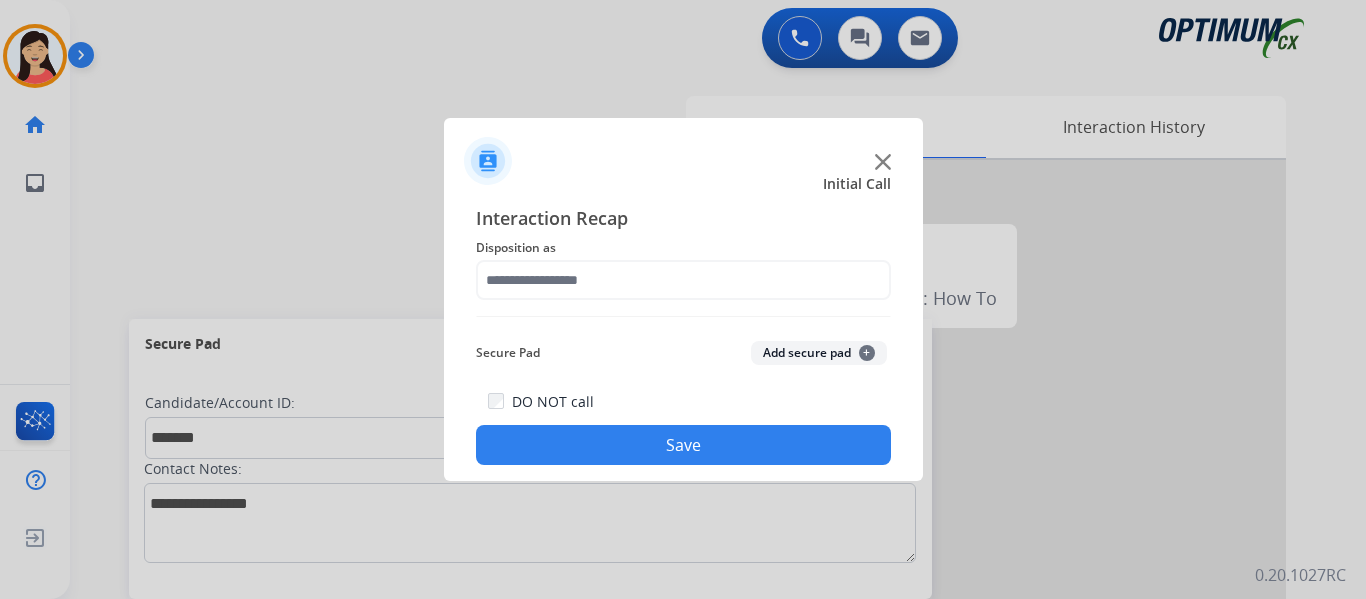 click on "Add secure pad  +" 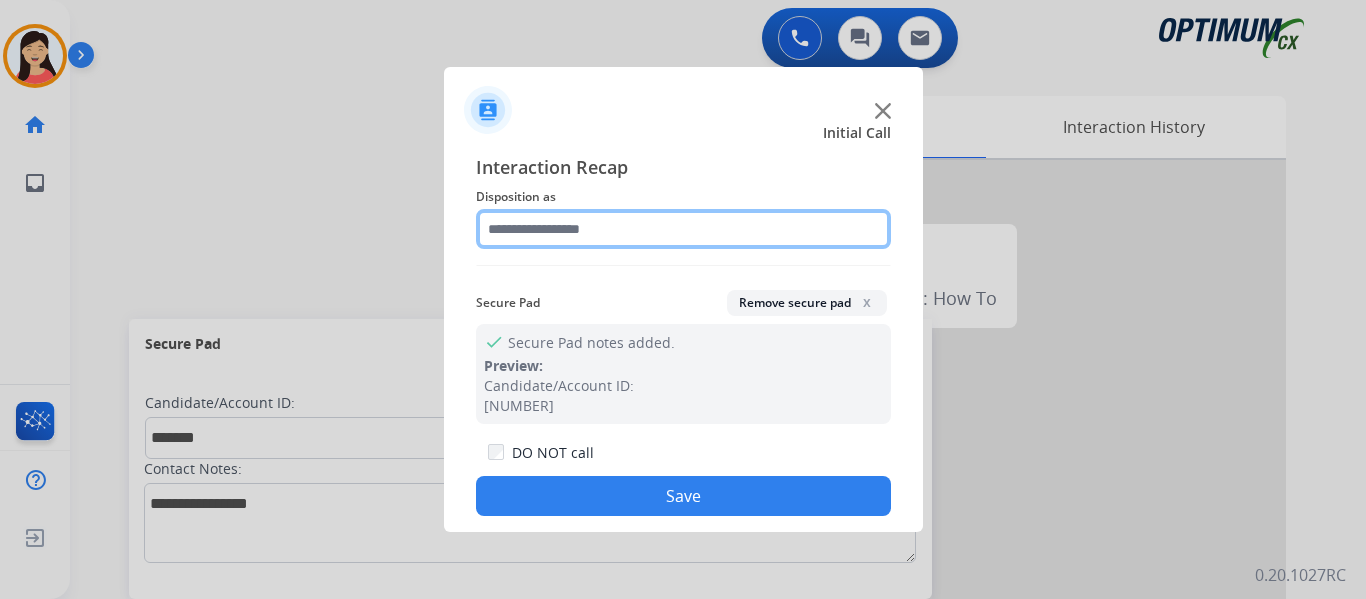 click 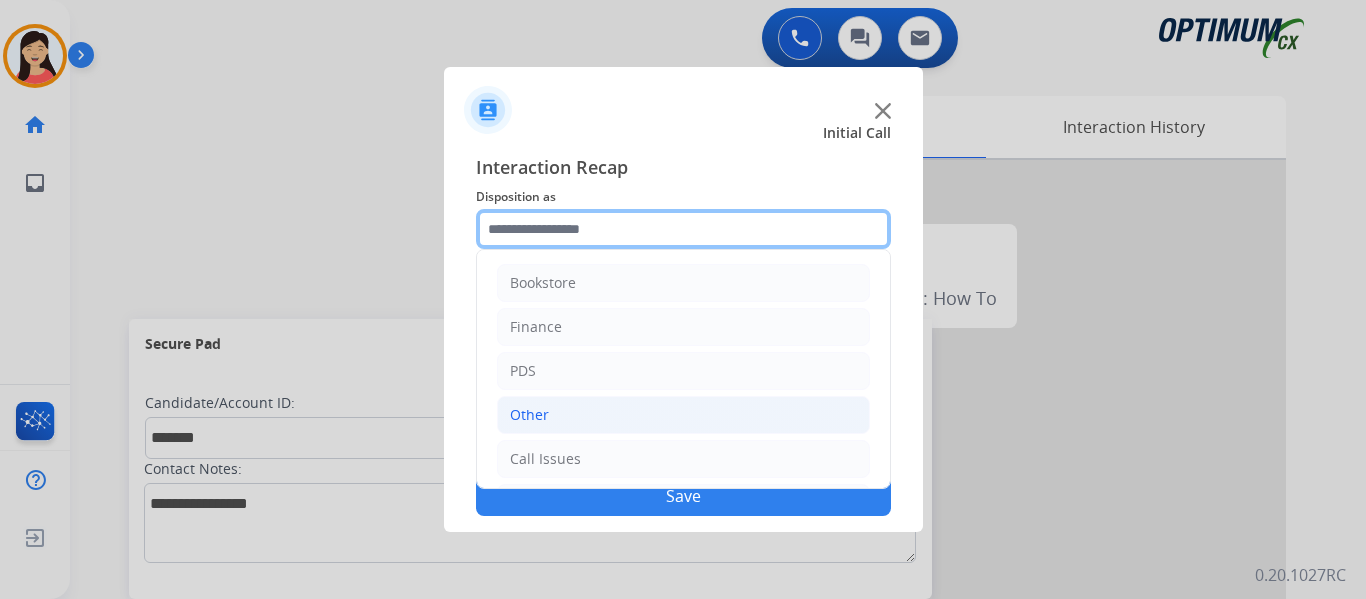 scroll, scrollTop: 136, scrollLeft: 0, axis: vertical 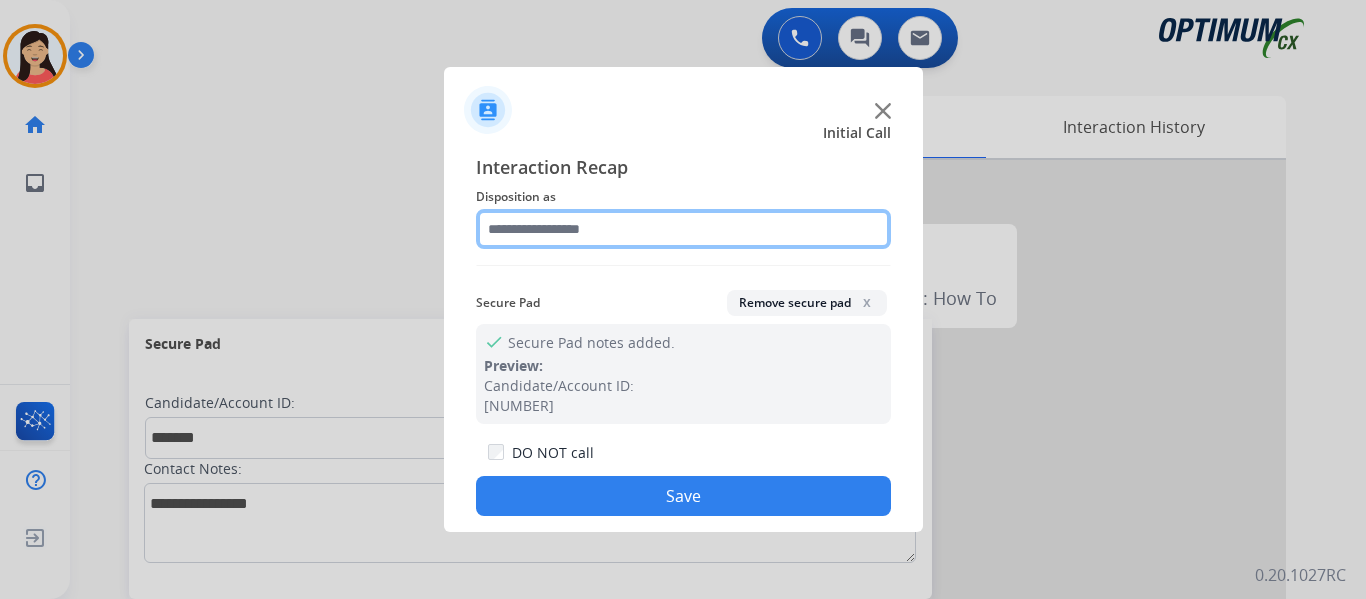 click 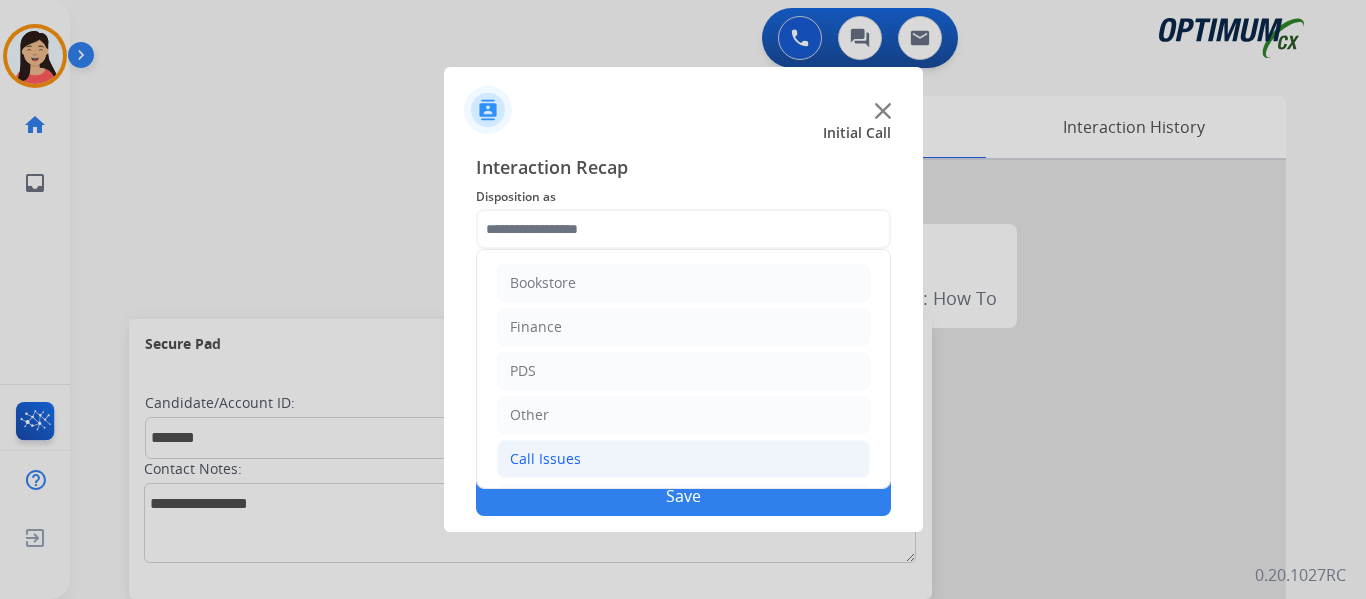 click on "Call Issues" 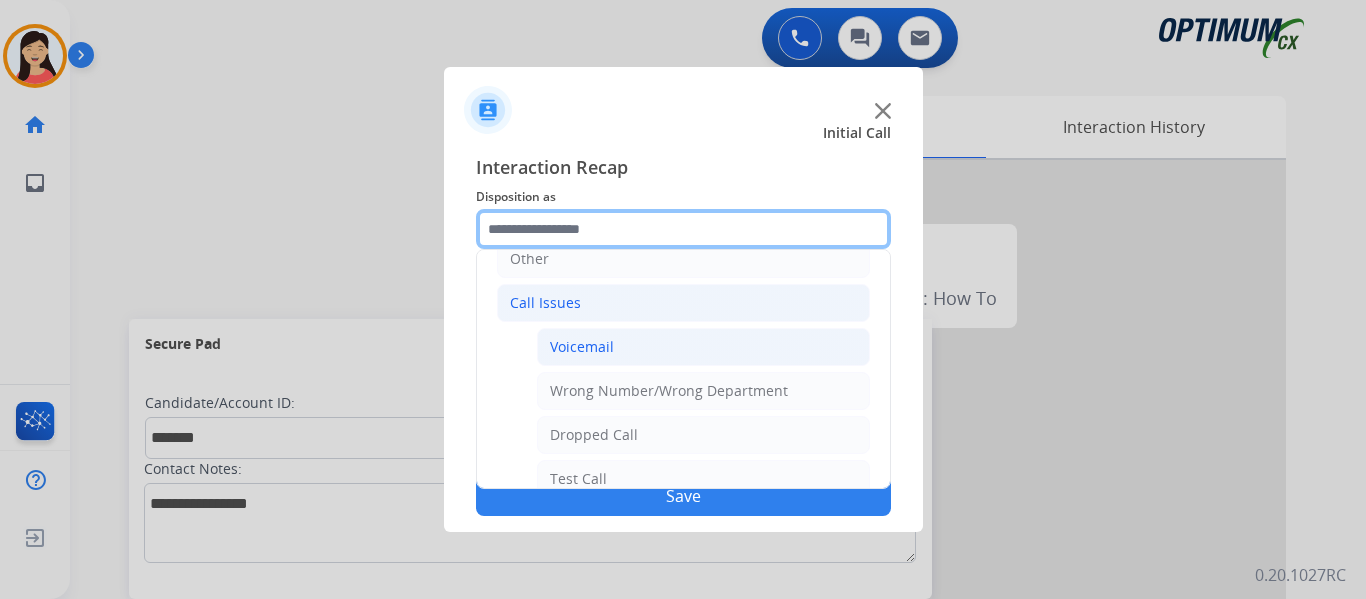 scroll, scrollTop: 200, scrollLeft: 0, axis: vertical 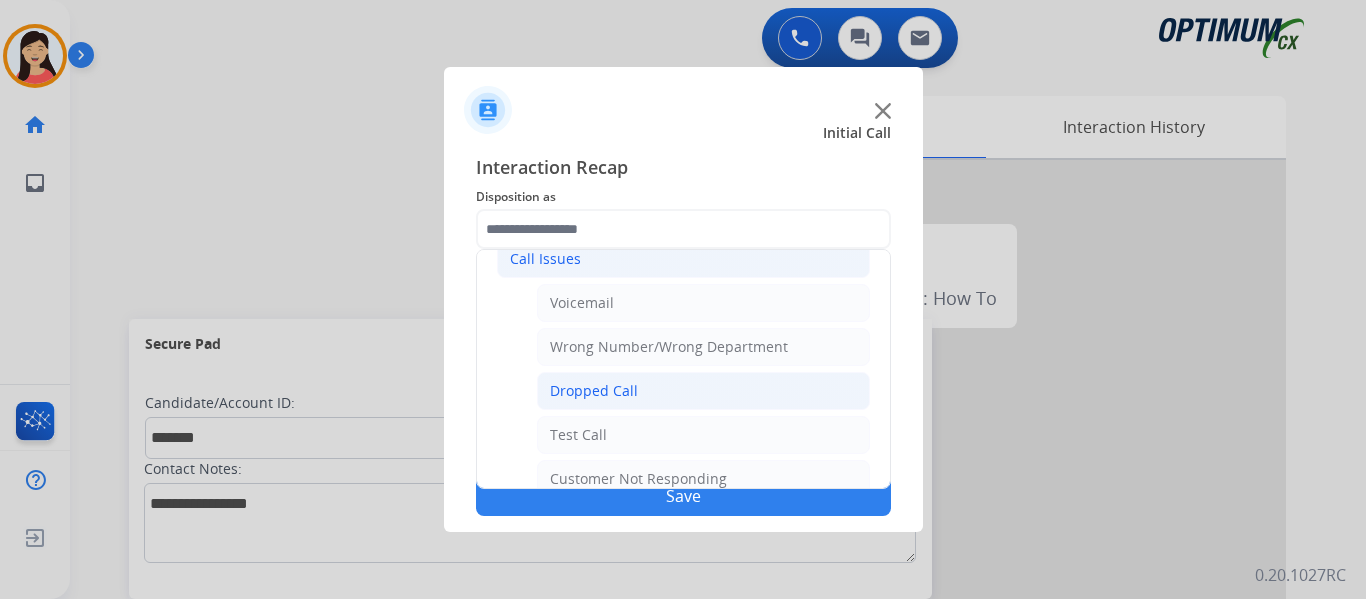 click on "Dropped Call" 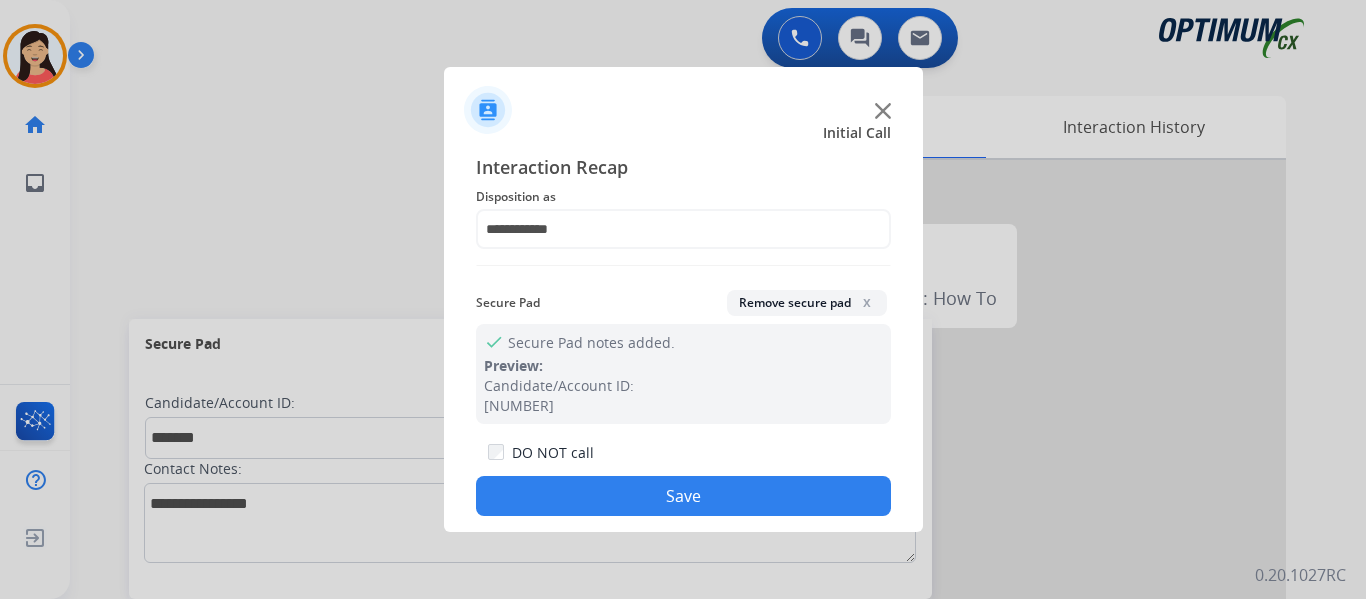 click on "Save" 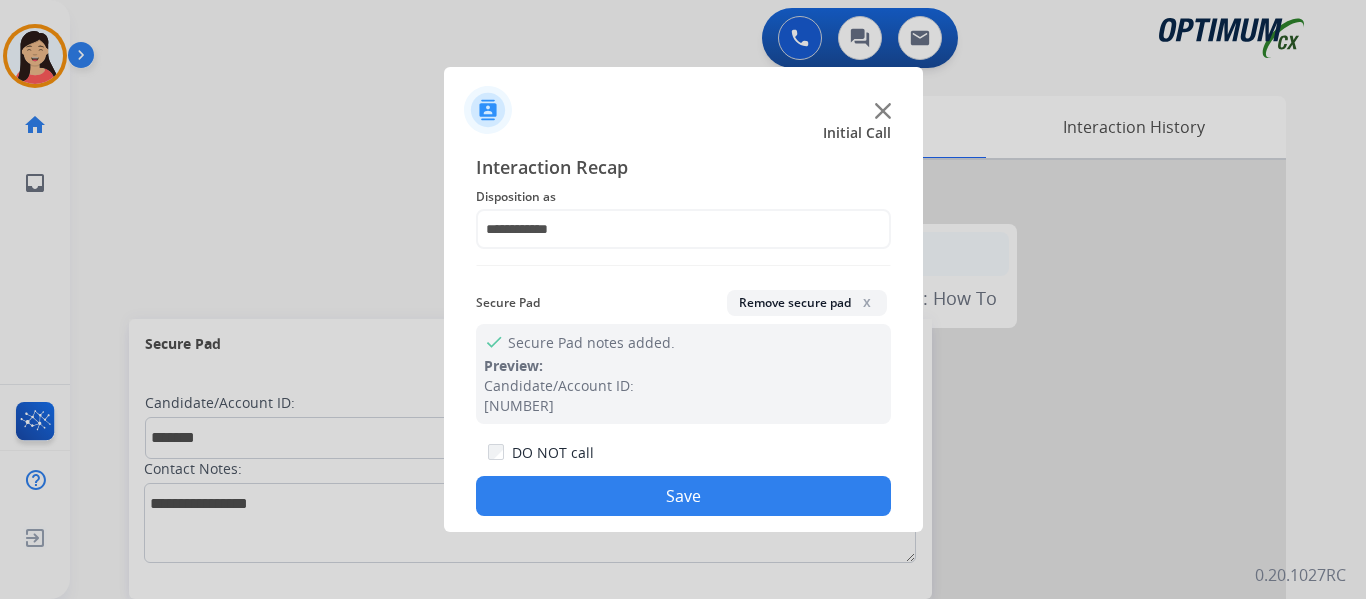 type 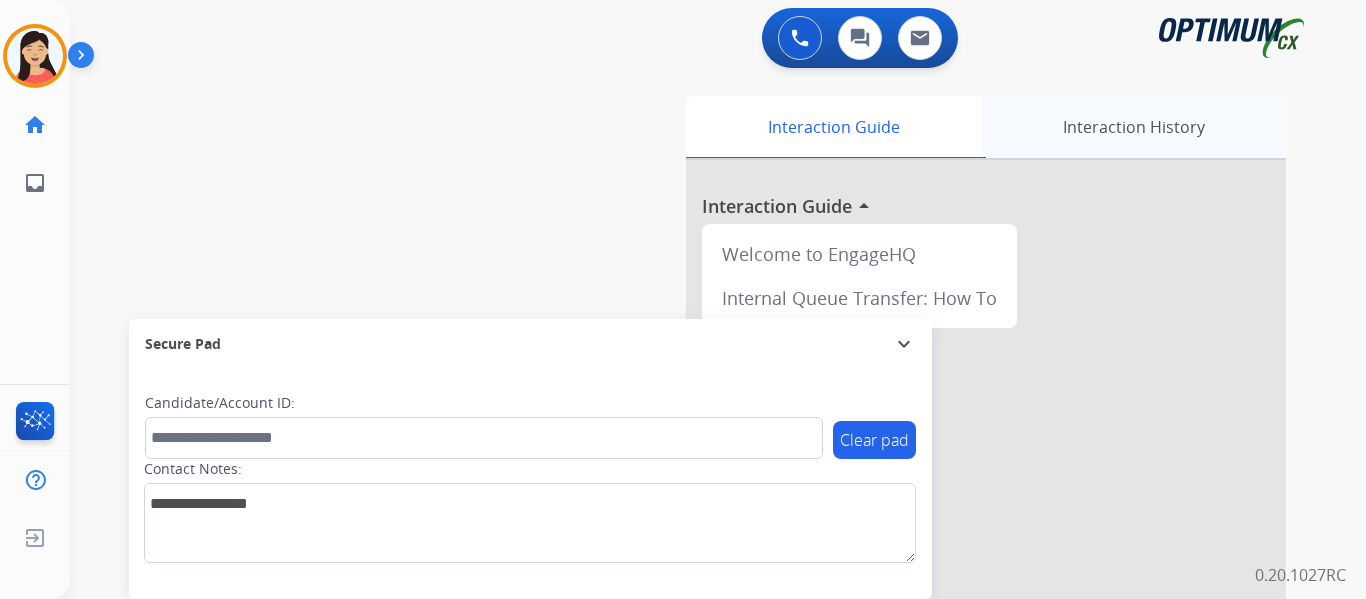 click on "Interaction History" at bounding box center (1133, 127) 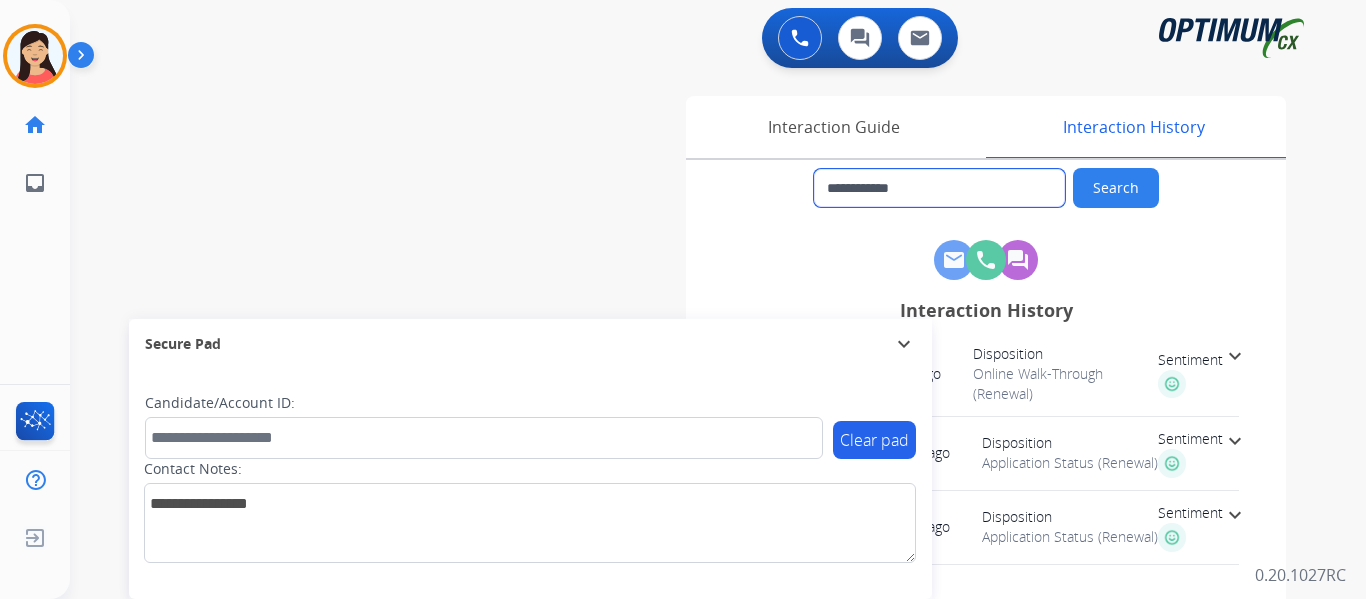drag, startPoint x: 951, startPoint y: 197, endPoint x: 741, endPoint y: 183, distance: 210.46616 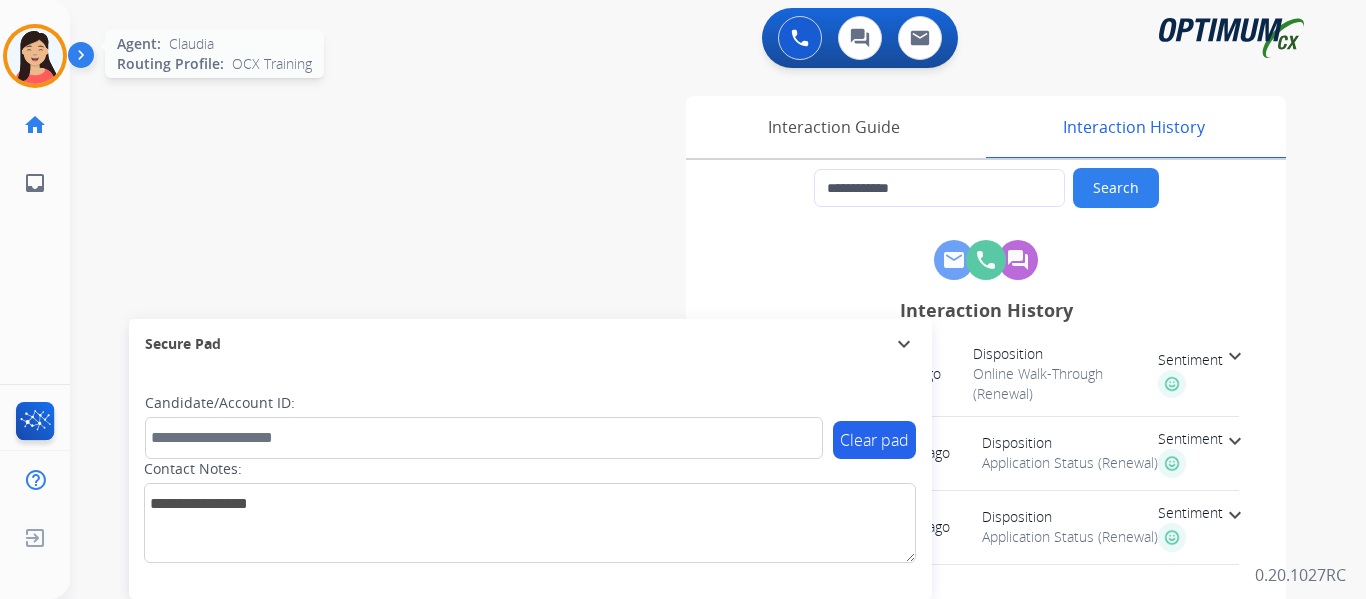 click at bounding box center [35, 56] 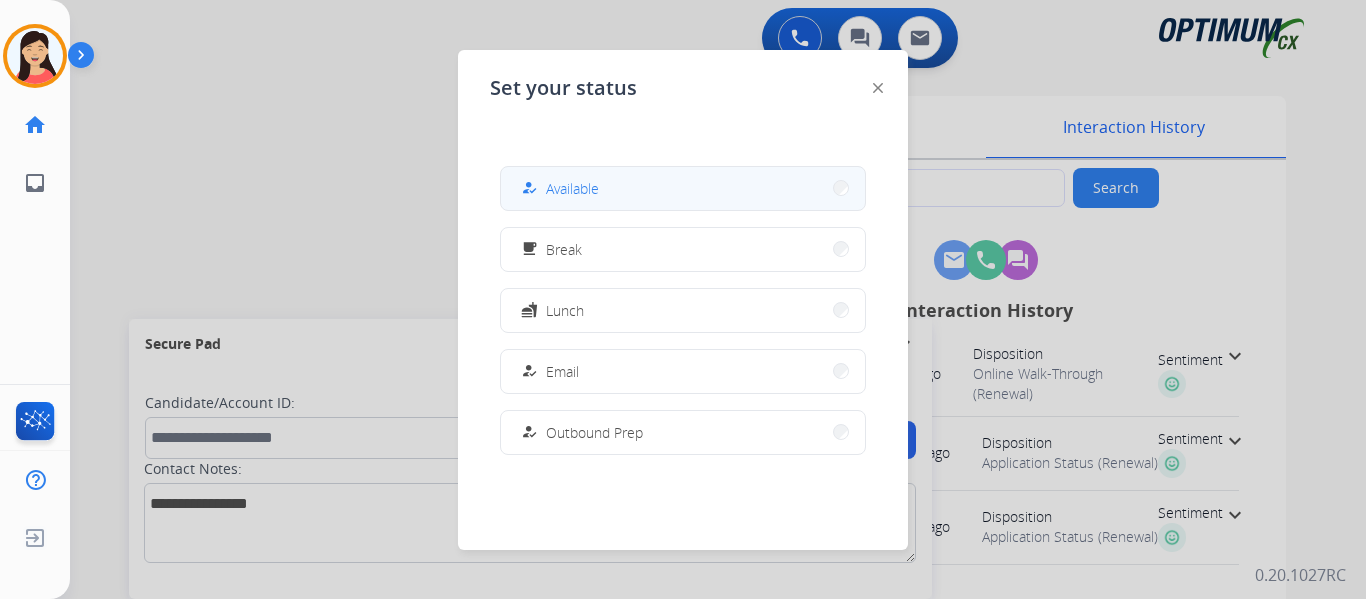 click on "how_to_reg Available" at bounding box center [683, 188] 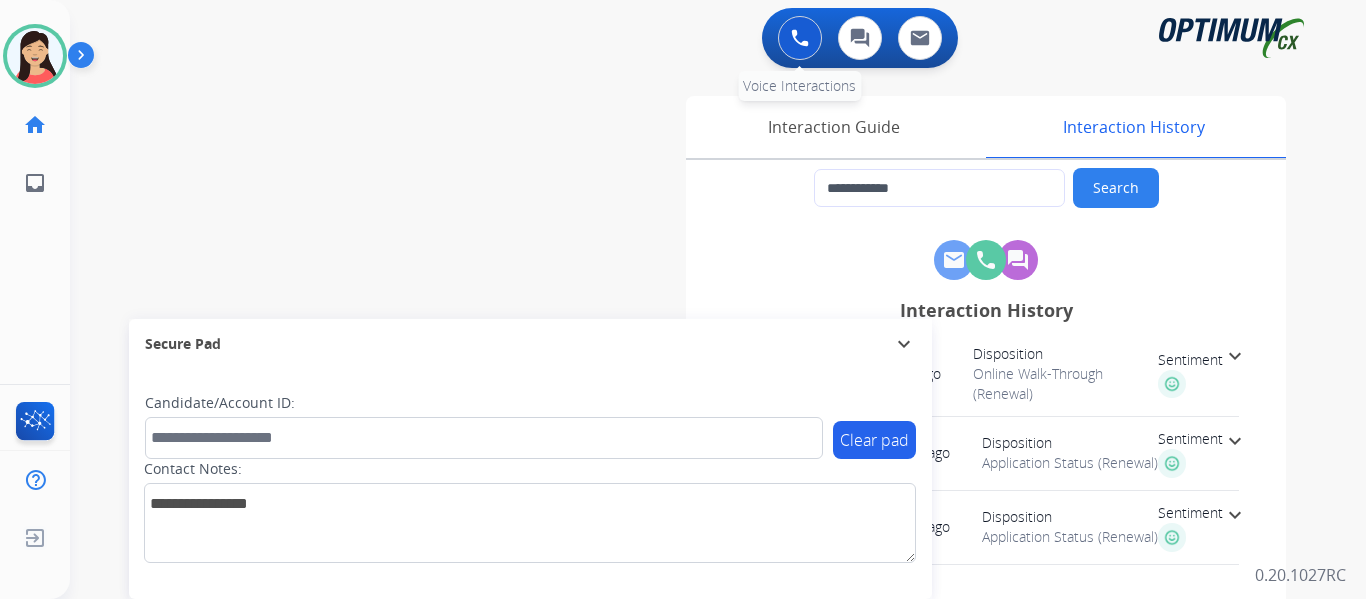 click at bounding box center (800, 38) 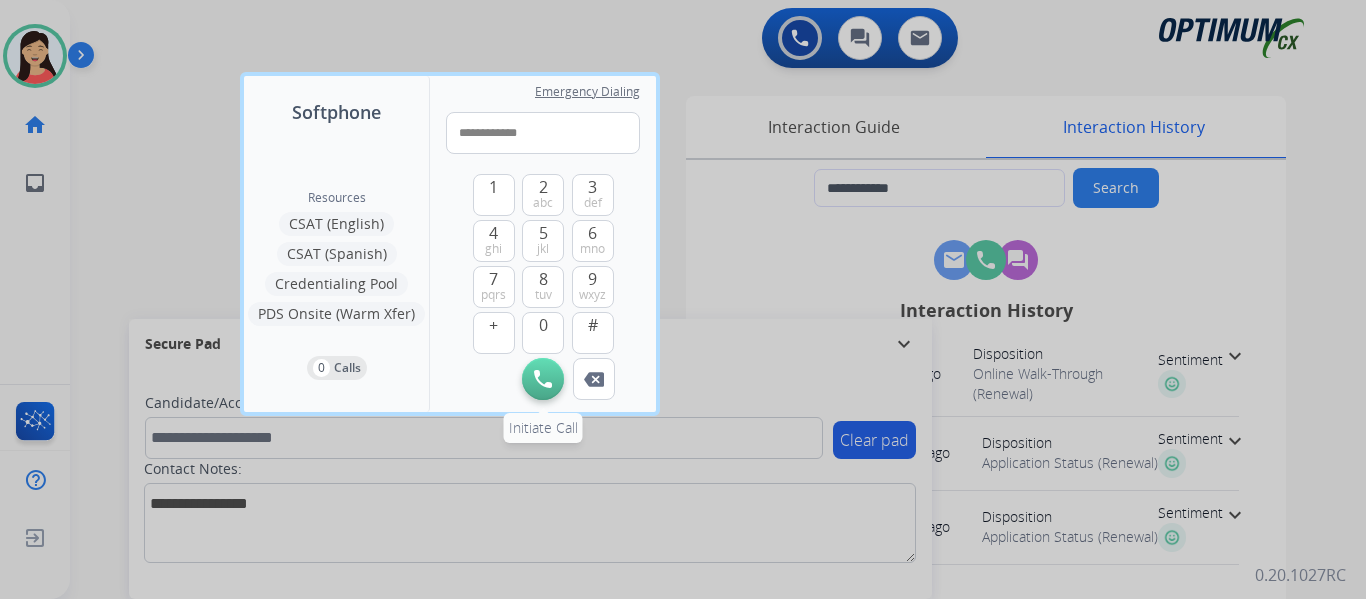 type on "**********" 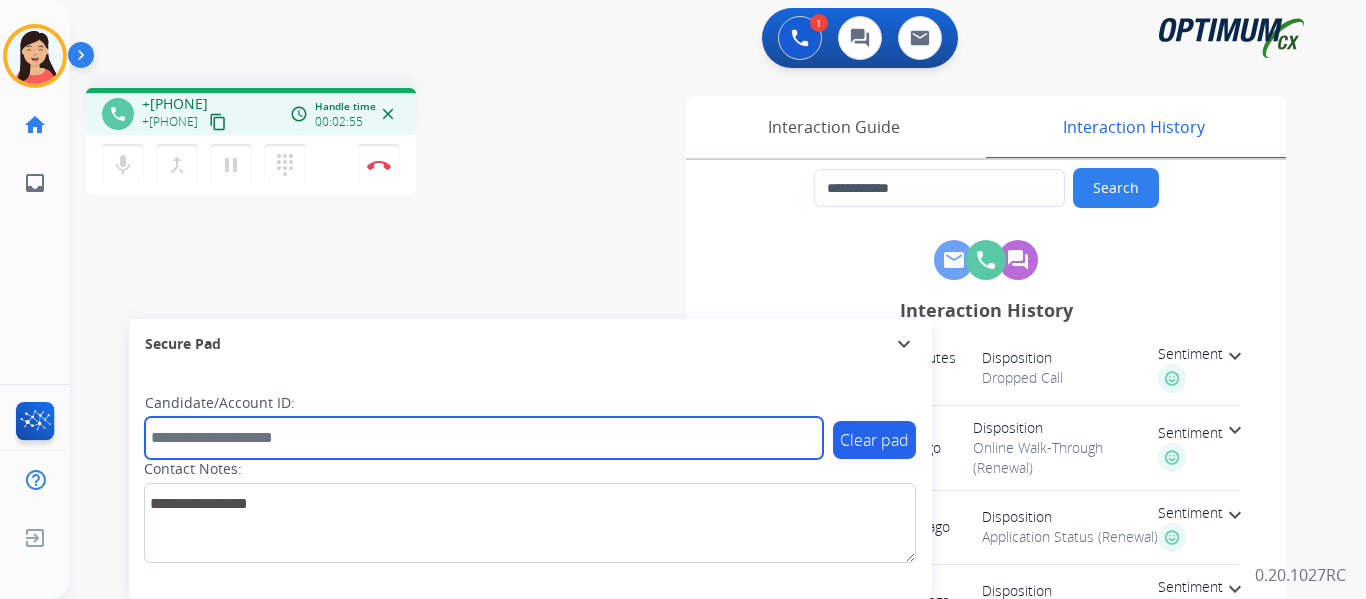 click at bounding box center (484, 438) 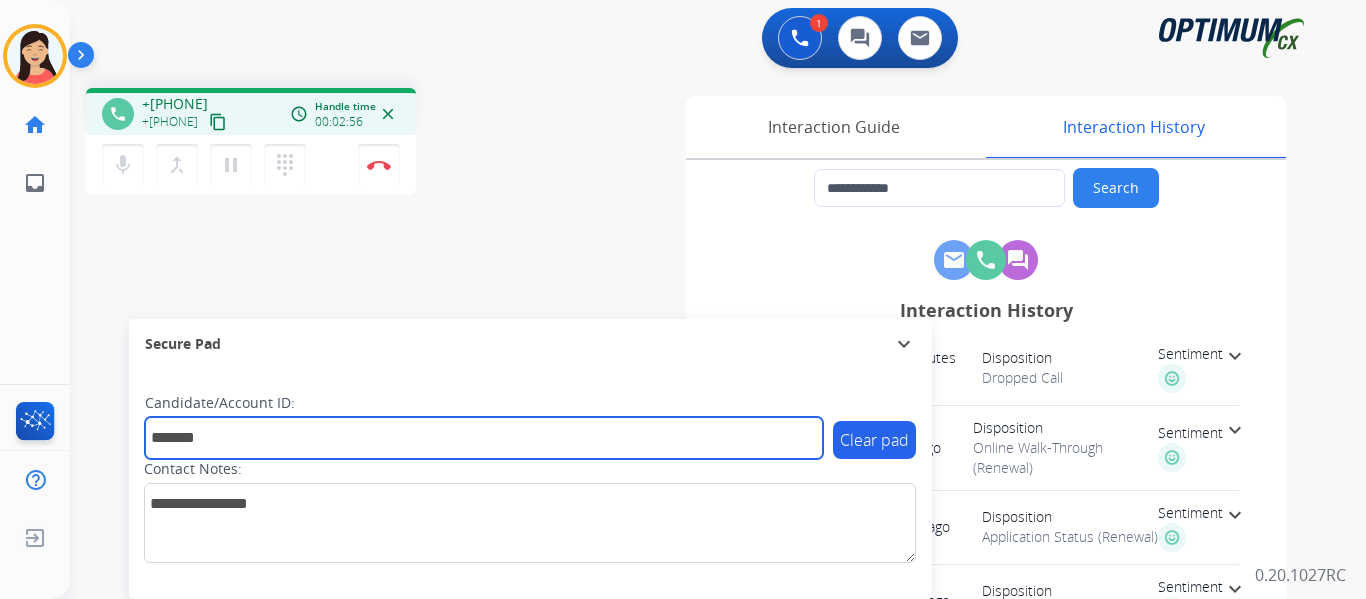 type on "*******" 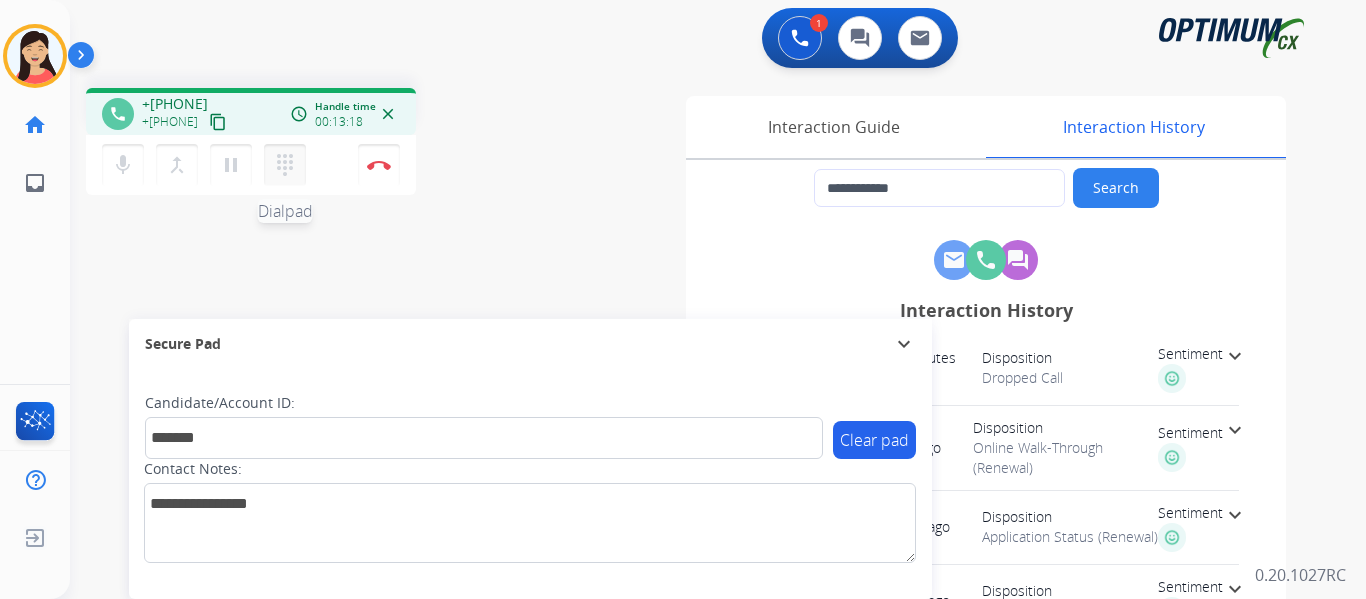 click on "dialpad" at bounding box center [285, 165] 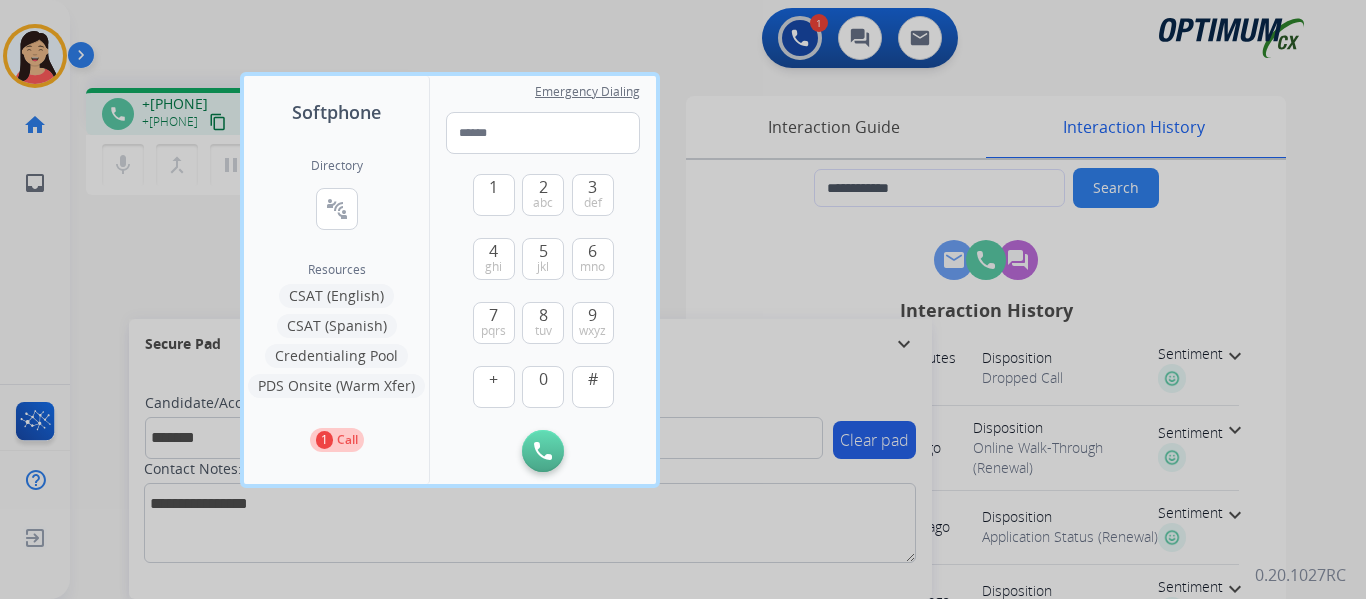 click on "CSAT (English)" at bounding box center (336, 296) 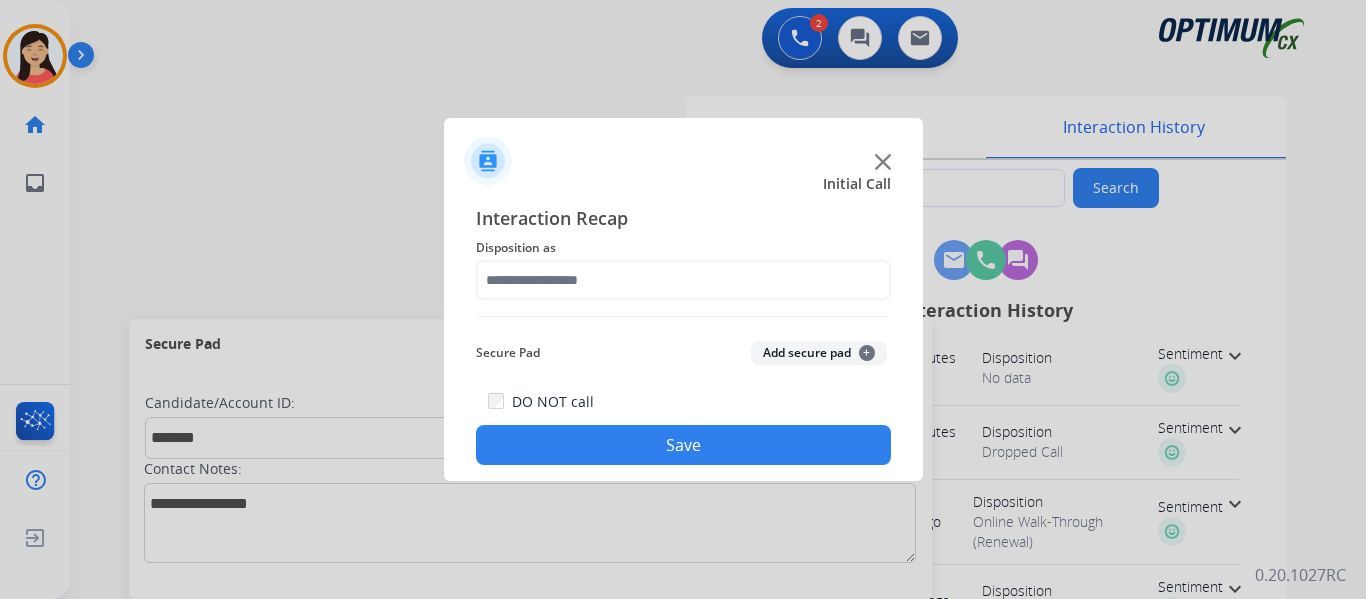 click on "Add secure pad  +" 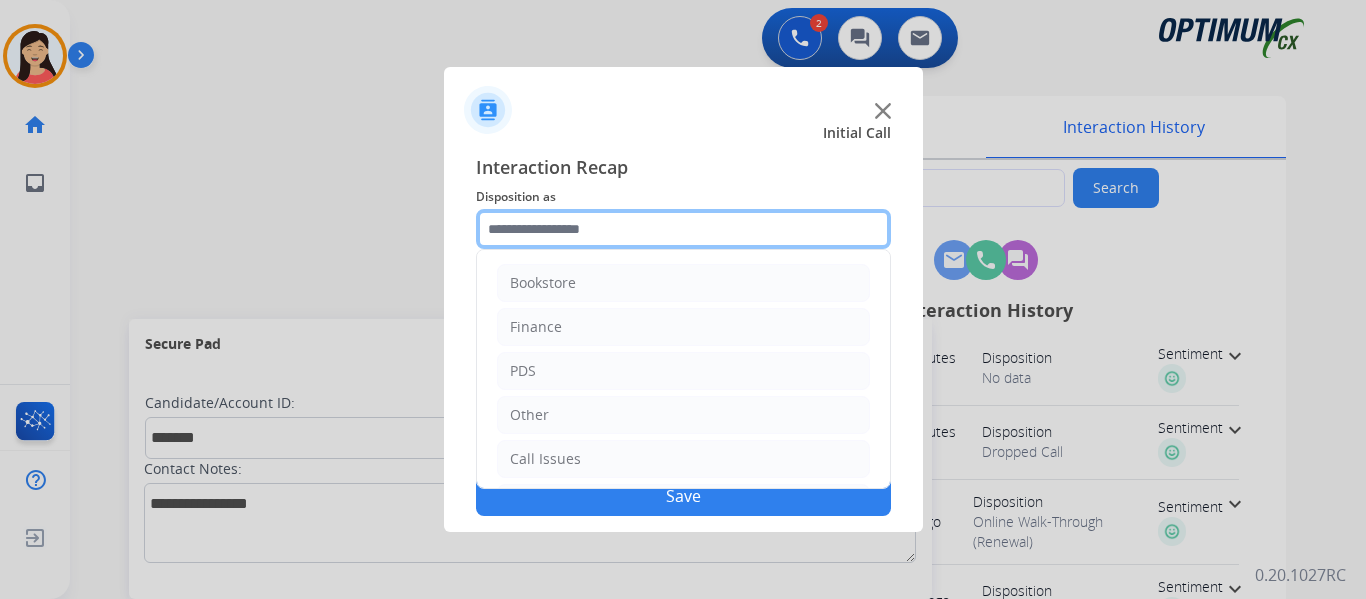 click 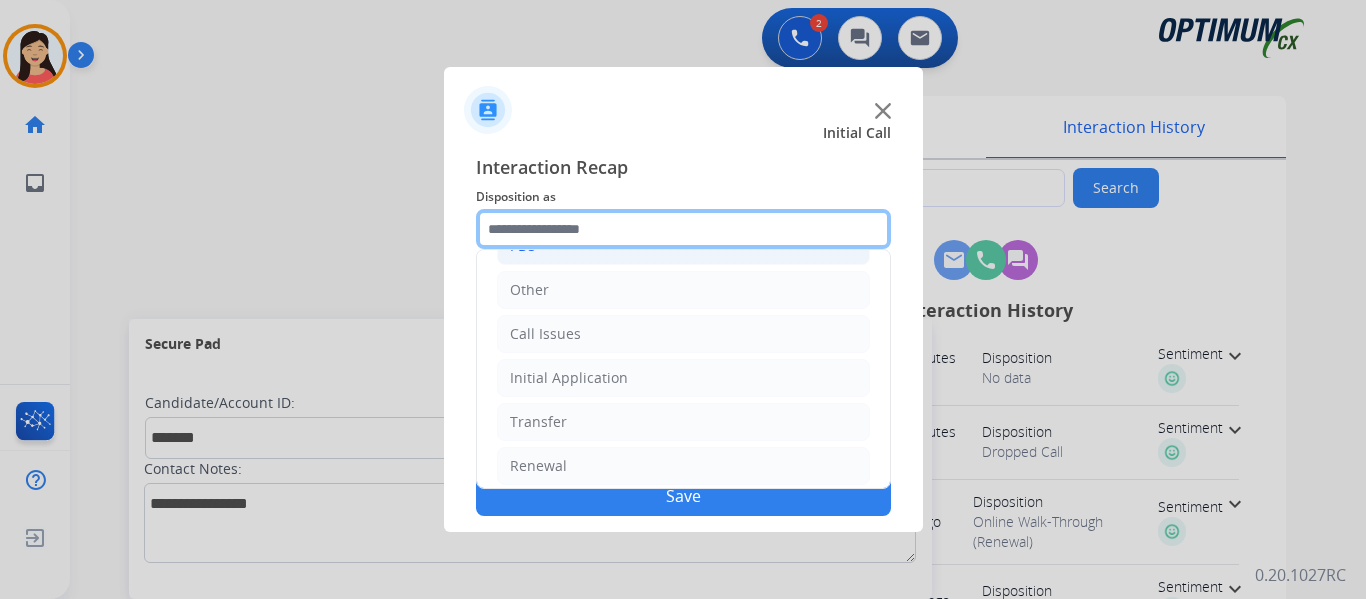scroll, scrollTop: 136, scrollLeft: 0, axis: vertical 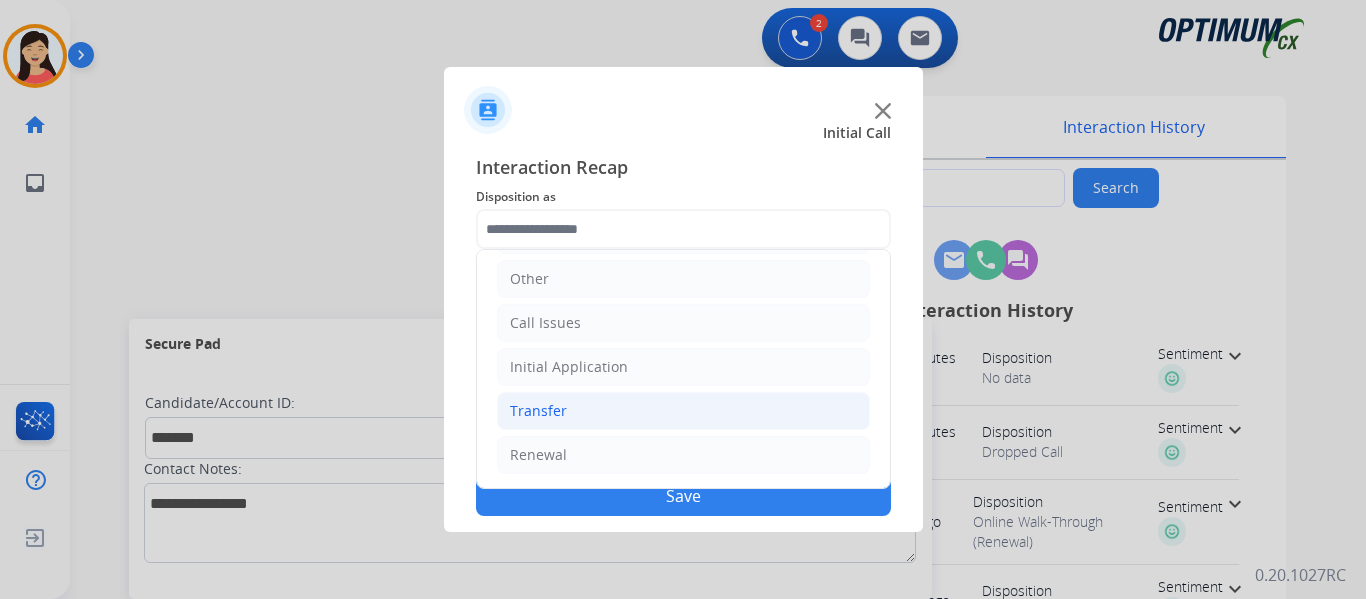 click on "Transfer" 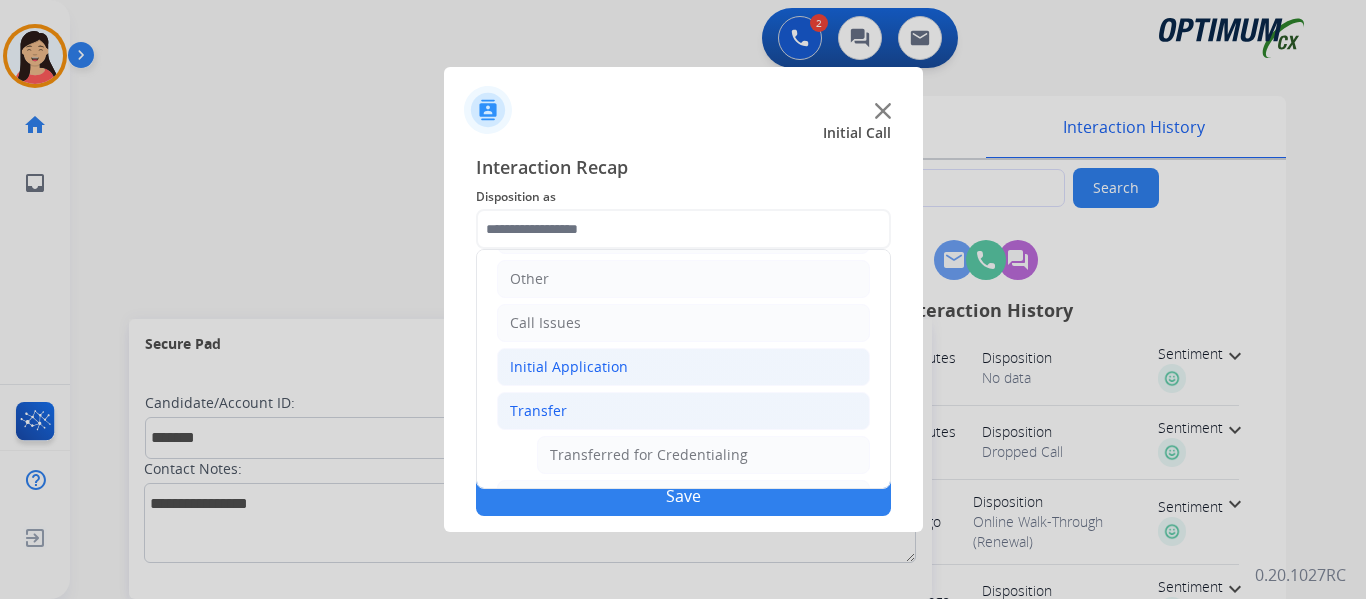 click on "Initial Application" 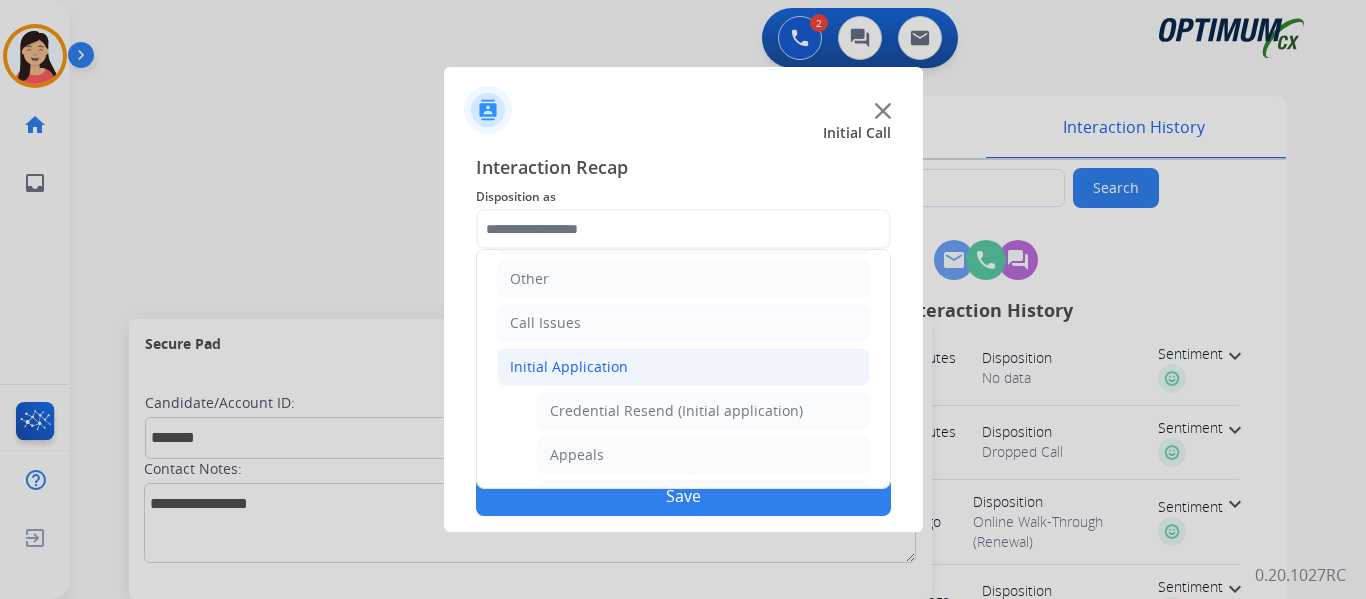 click on "Initial Application" 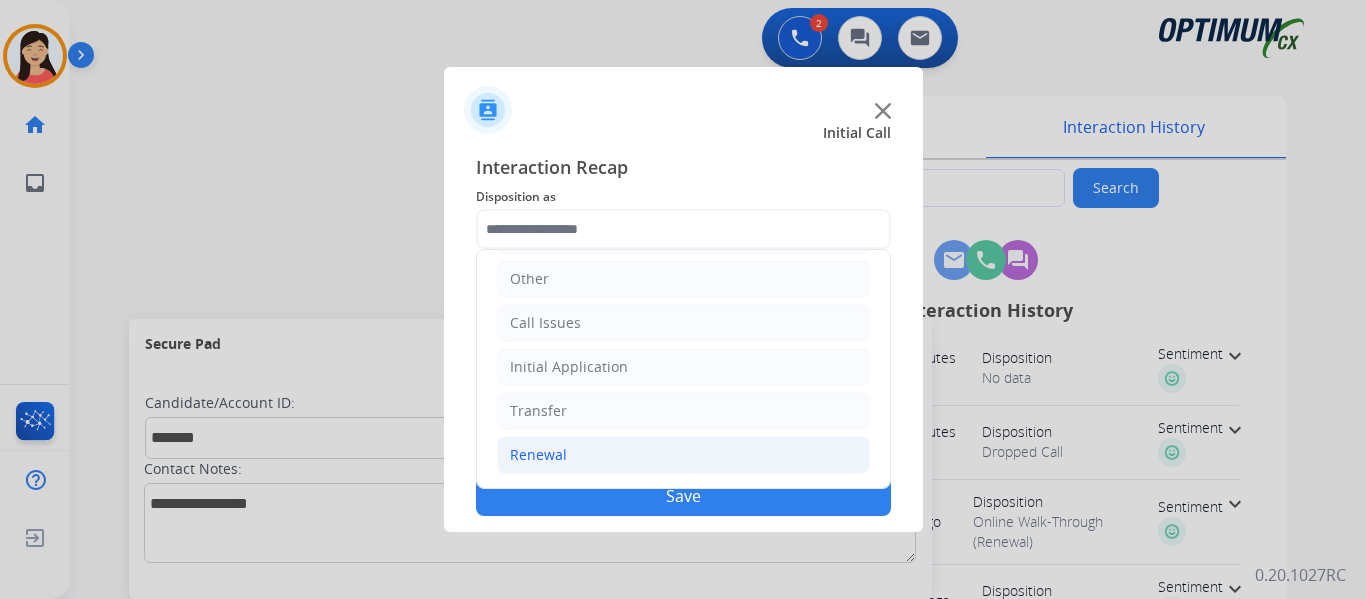 click on "Renewal" 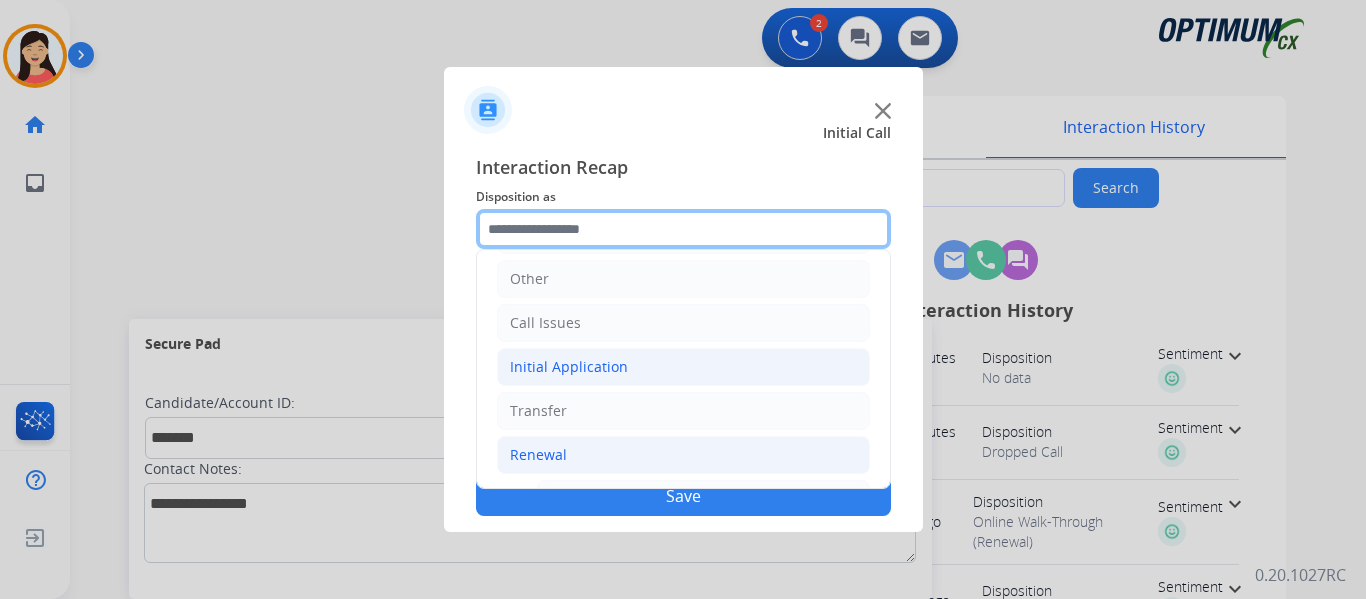 scroll, scrollTop: 772, scrollLeft: 0, axis: vertical 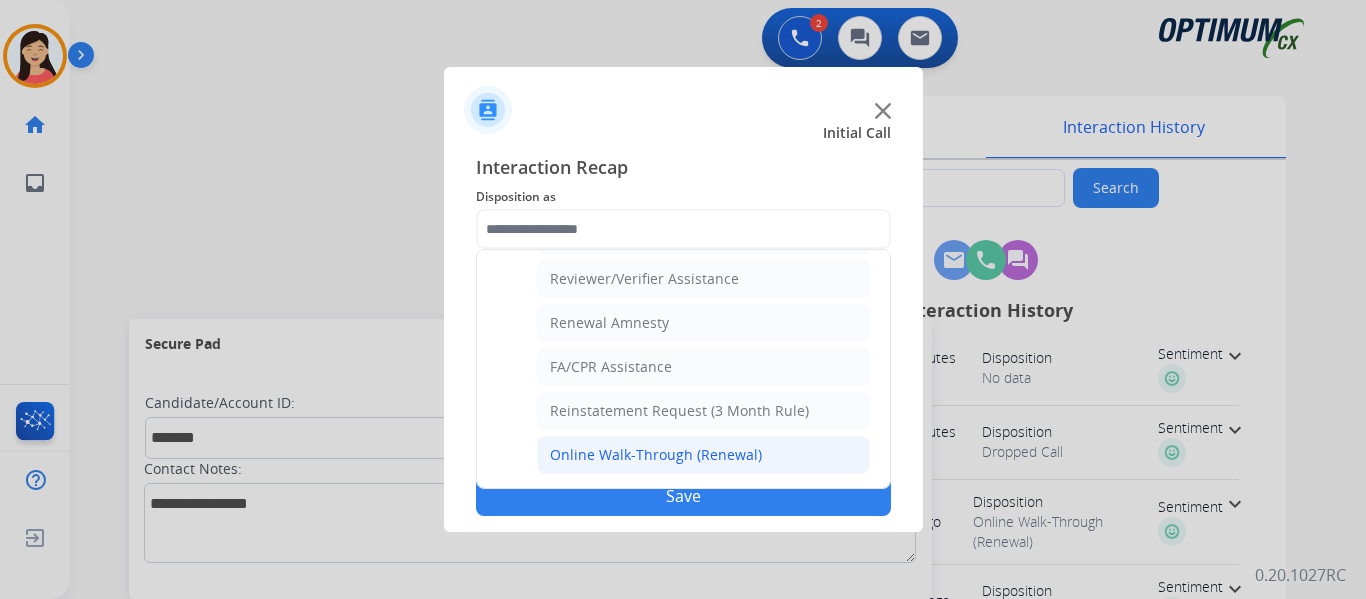 click on "Online Walk-Through (Renewal)" 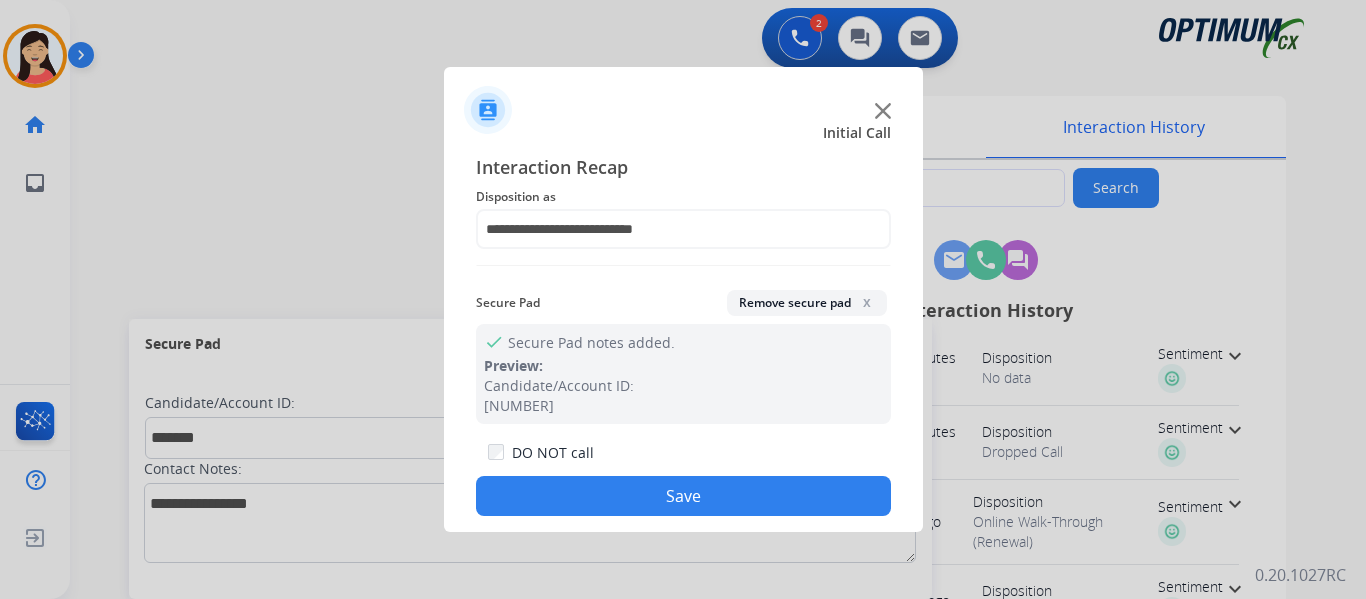 click on "Save" 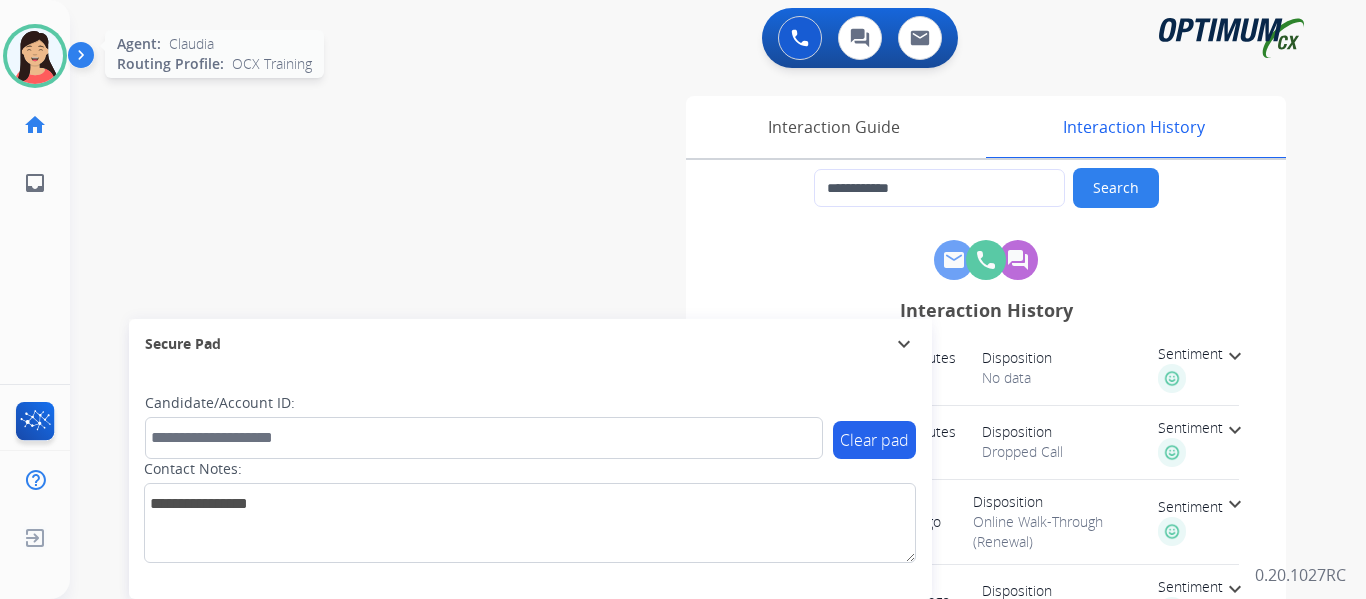 click at bounding box center (35, 56) 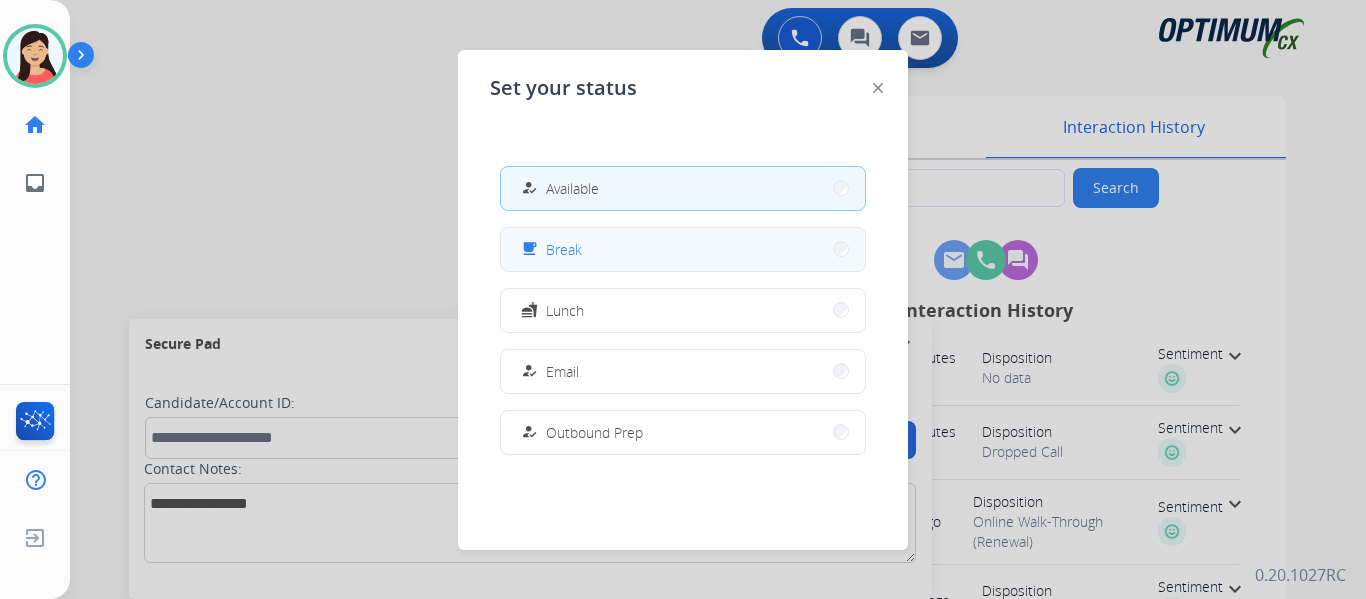 click on "free_breakfast Break" at bounding box center (683, 249) 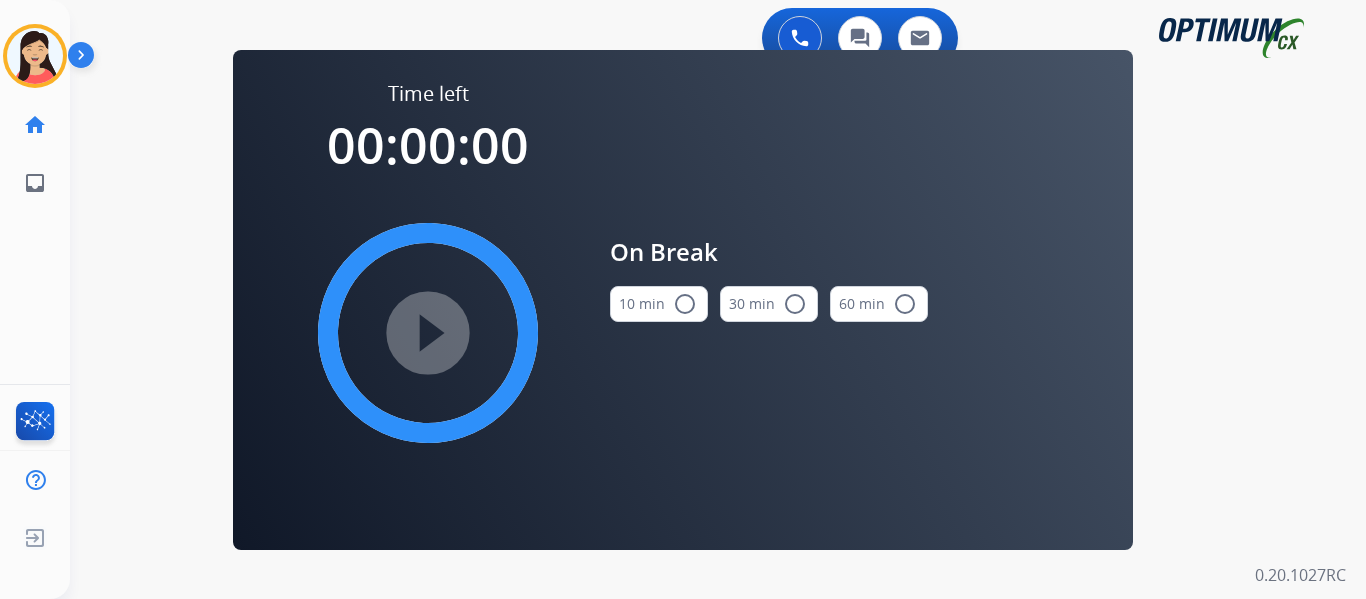 click on "10 min  radio_button_unchecked" at bounding box center (659, 304) 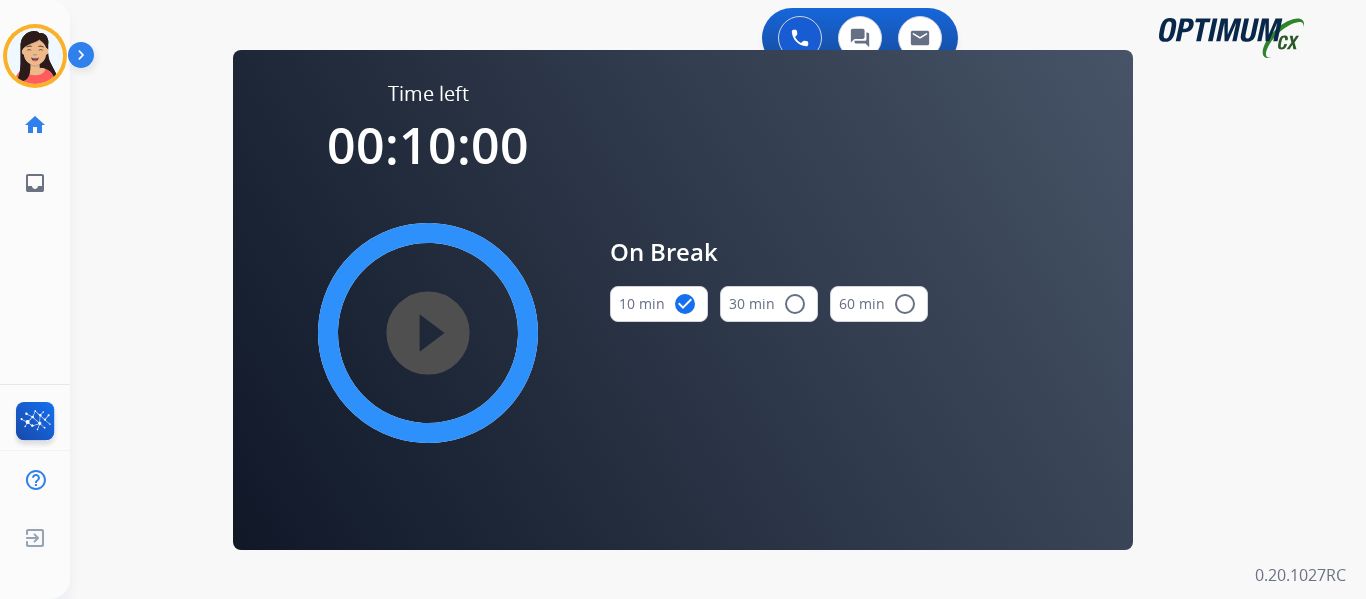 click on "play_circle_filled" at bounding box center (428, 333) 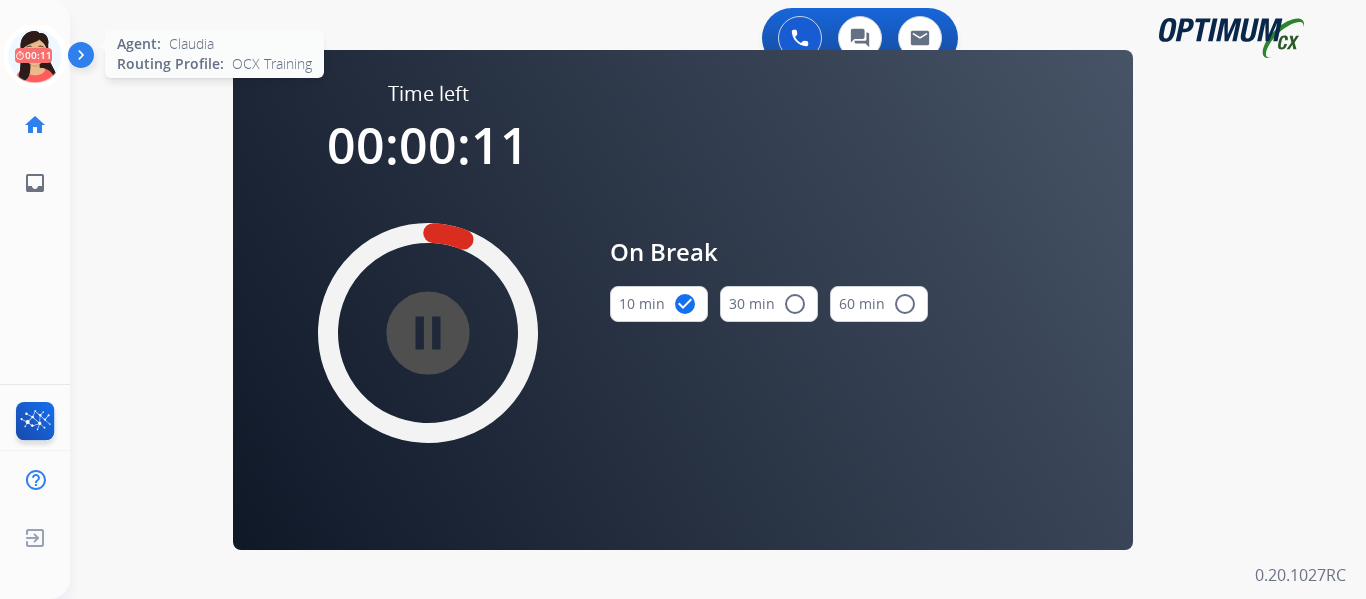 click 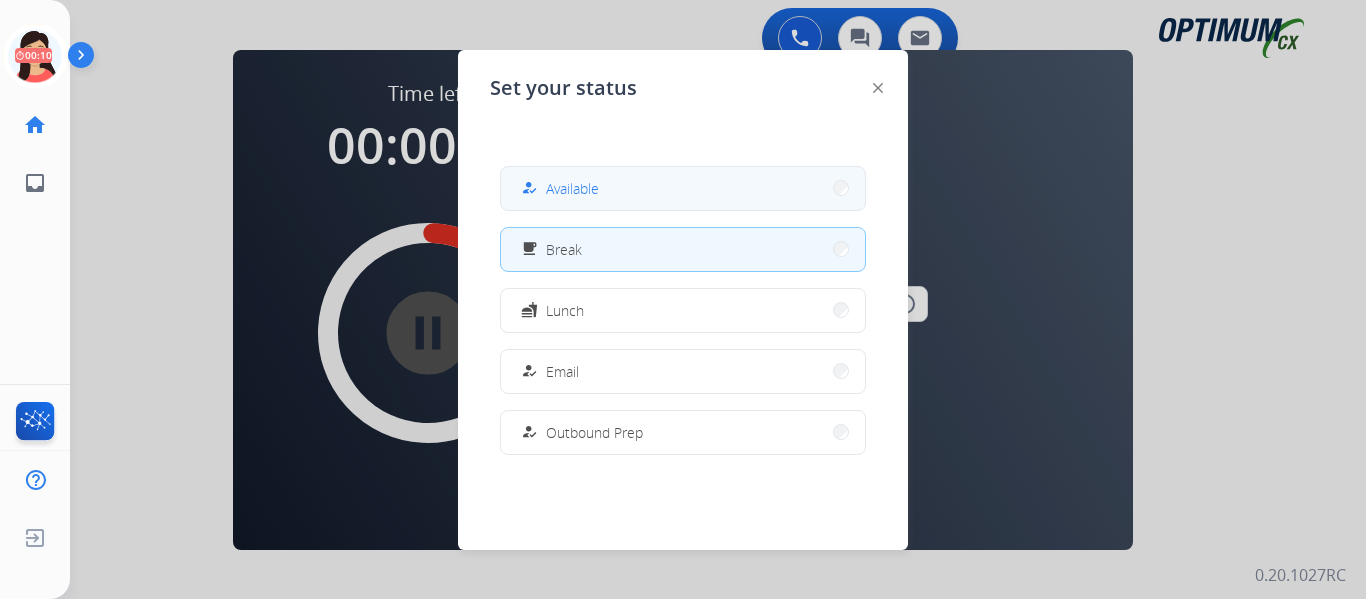 click on "Available" at bounding box center [572, 188] 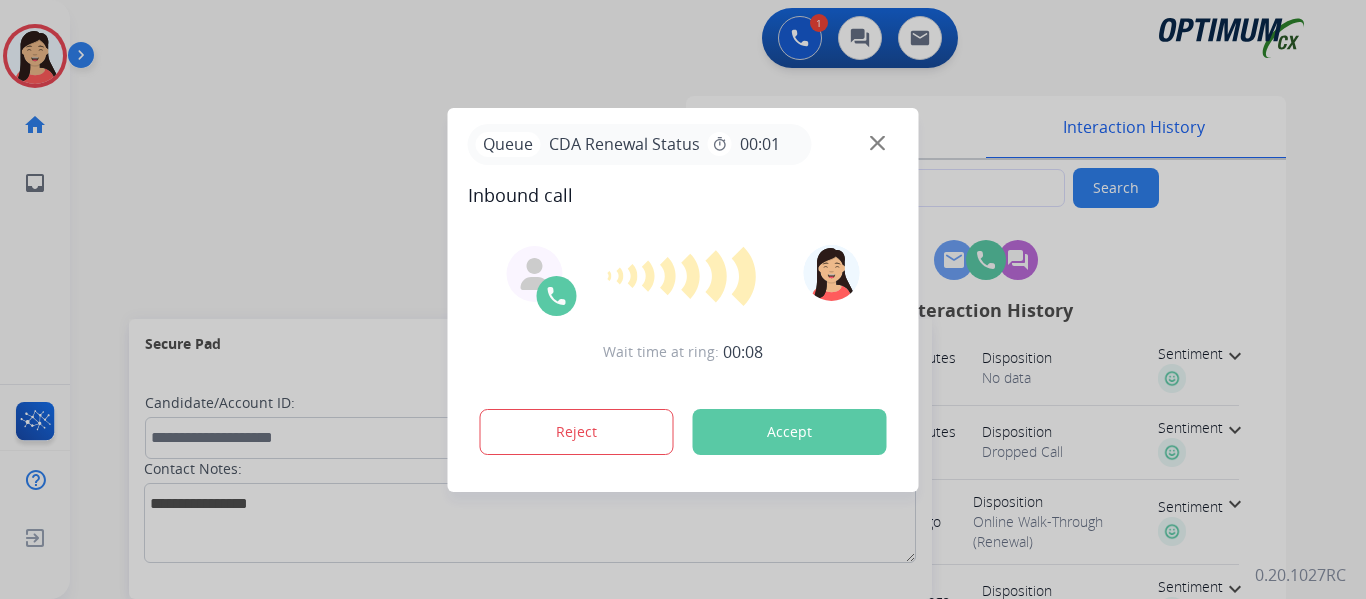 type on "**********" 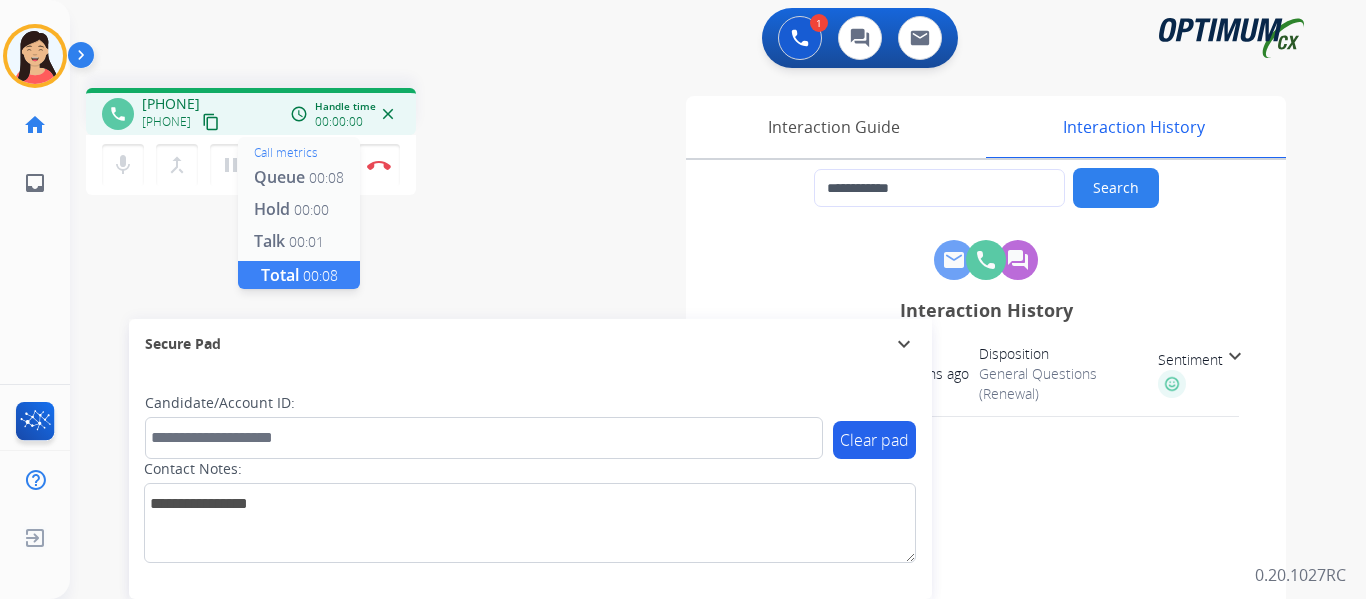 drag, startPoint x: 245, startPoint y: 126, endPoint x: 312, endPoint y: 124, distance: 67.02985 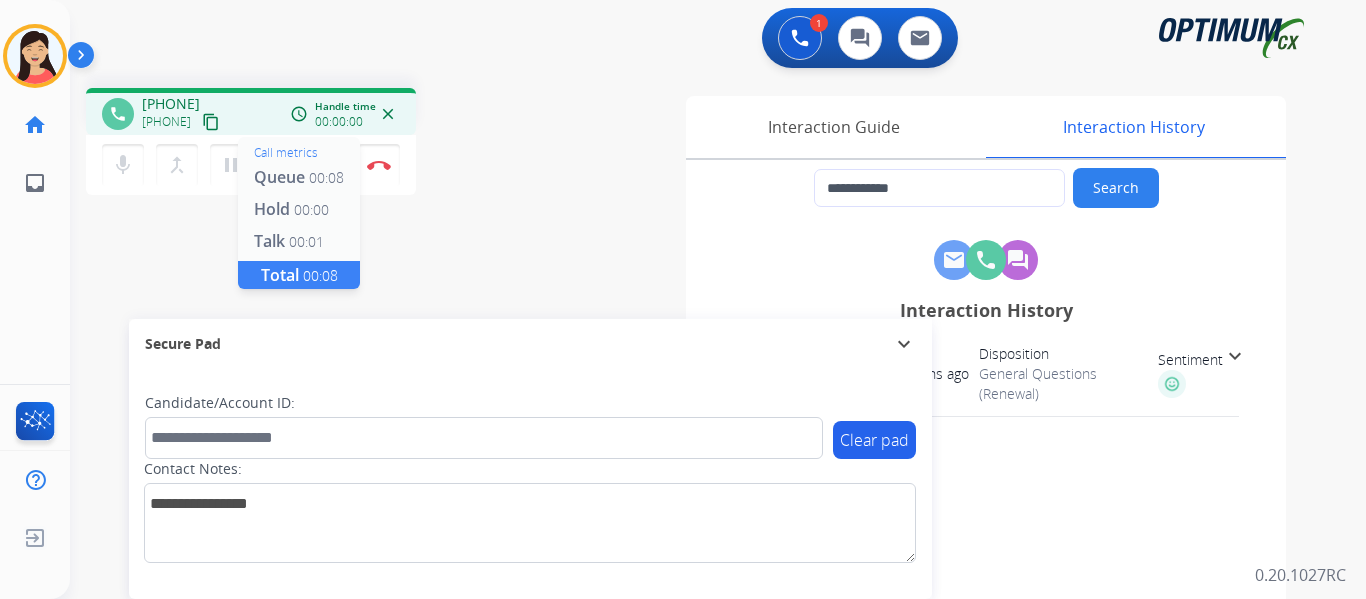 click on "content_copy" at bounding box center (211, 122) 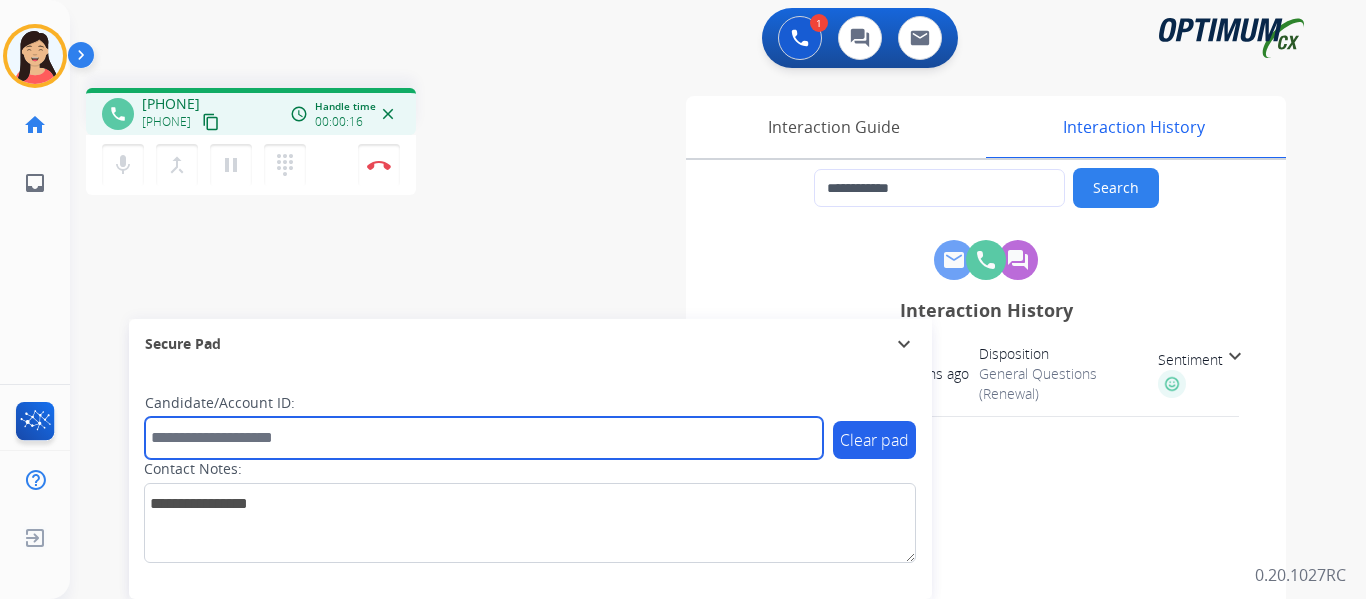 click at bounding box center [484, 438] 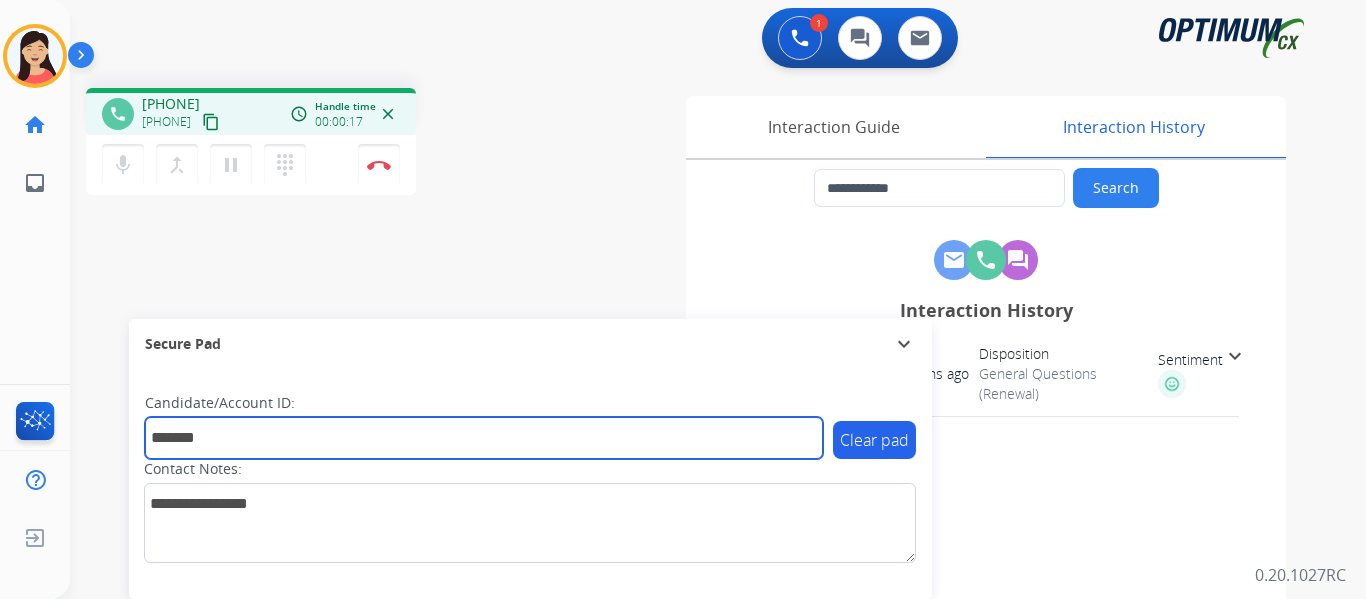 type on "*******" 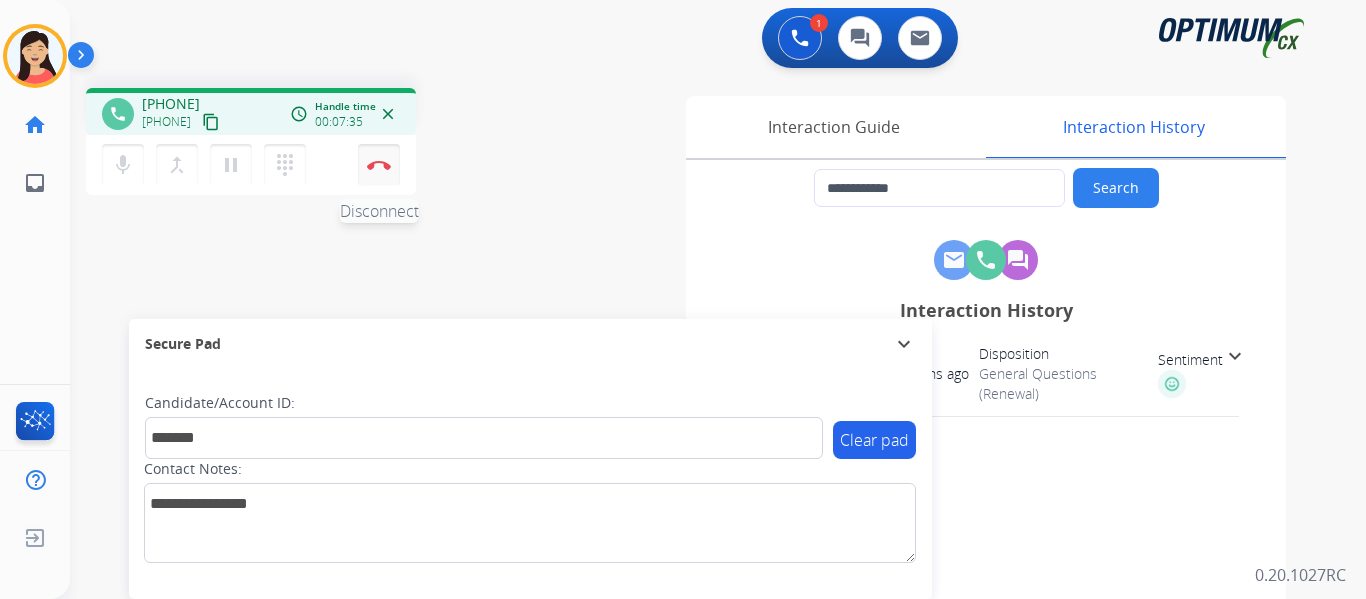 click at bounding box center (379, 165) 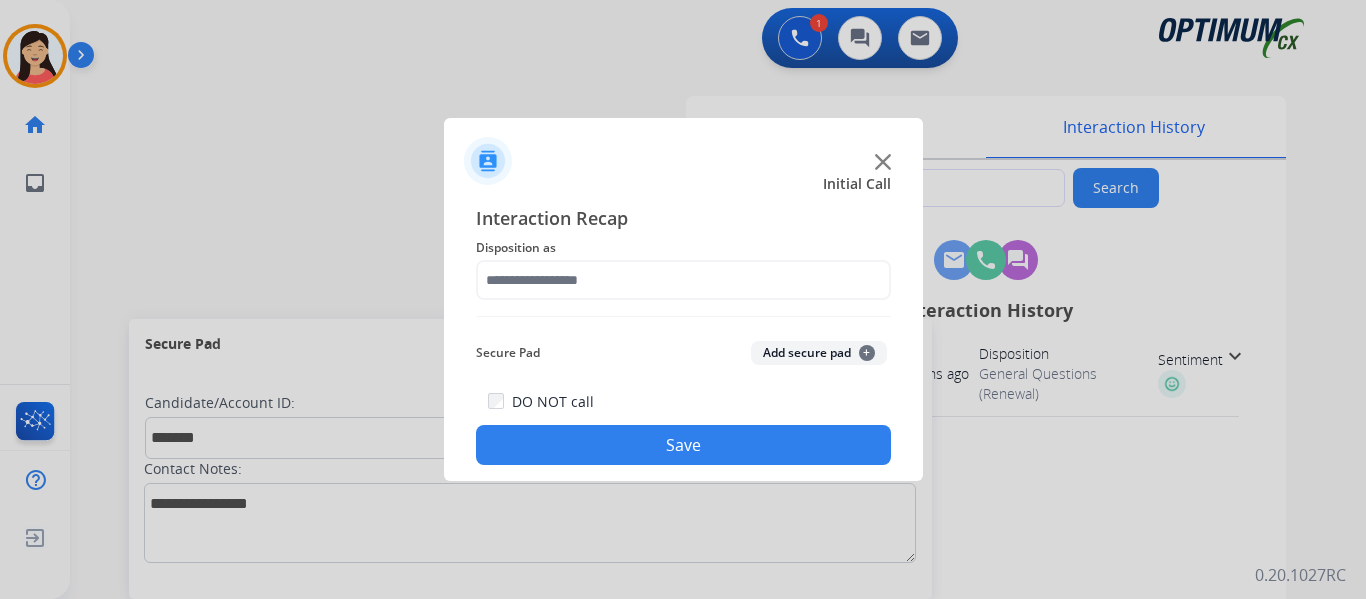 click on "Add secure pad  +" 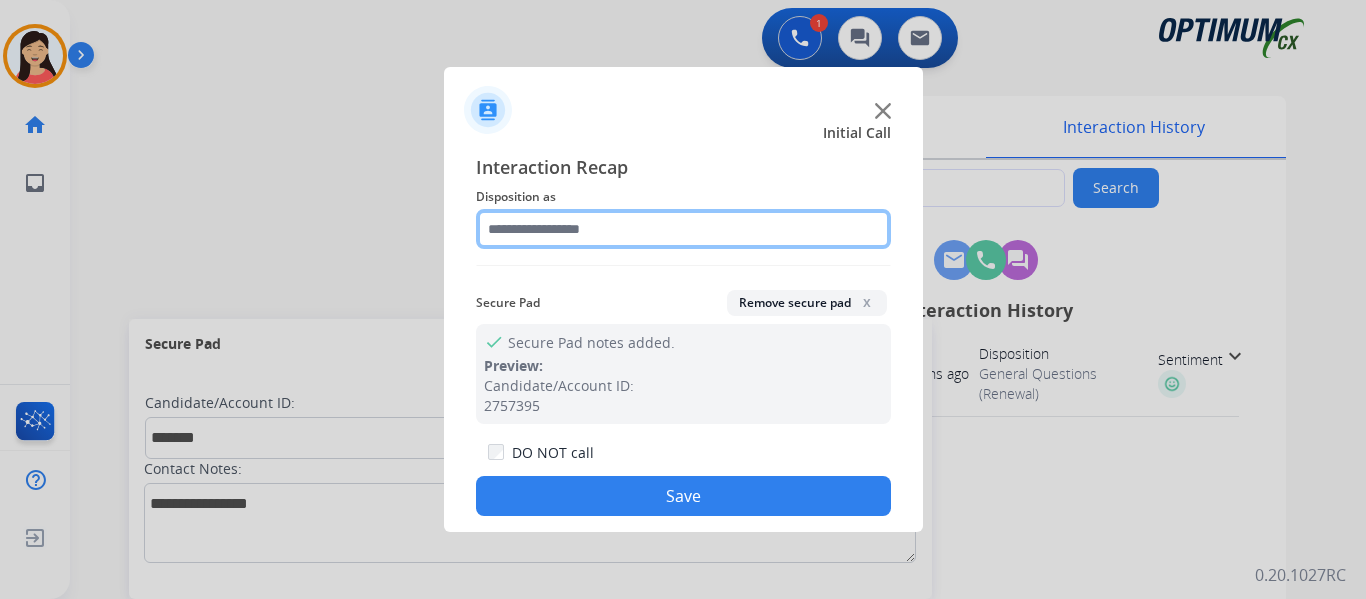 click 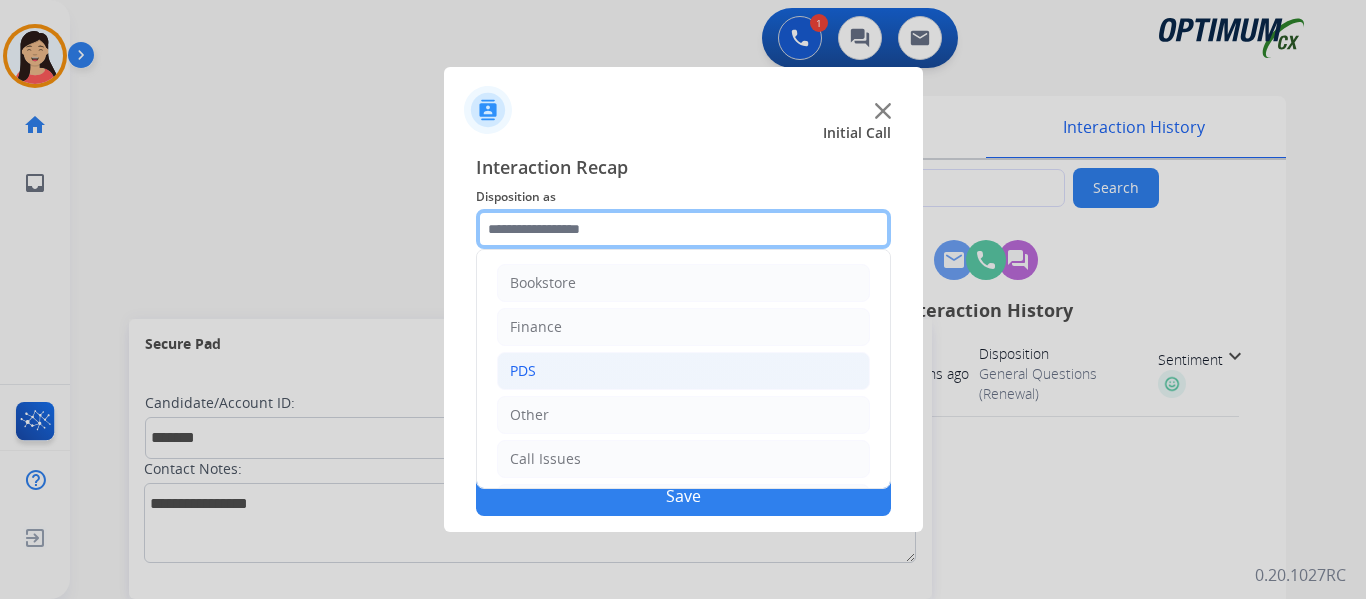 scroll, scrollTop: 136, scrollLeft: 0, axis: vertical 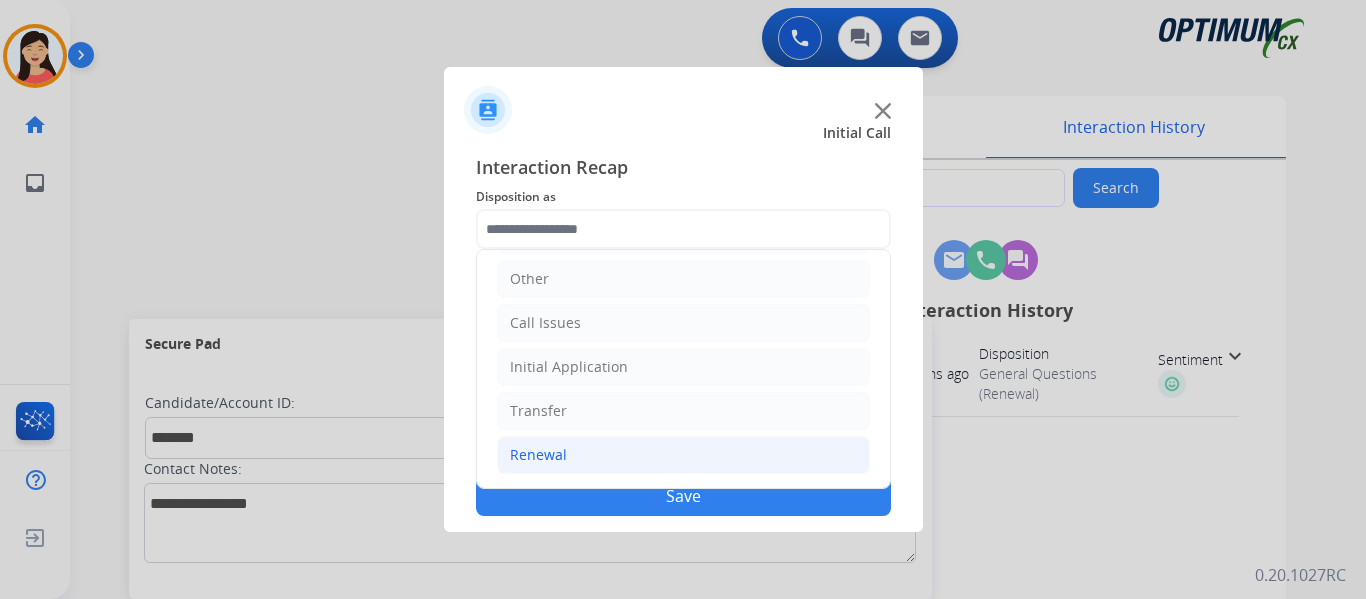 click on "Renewal" 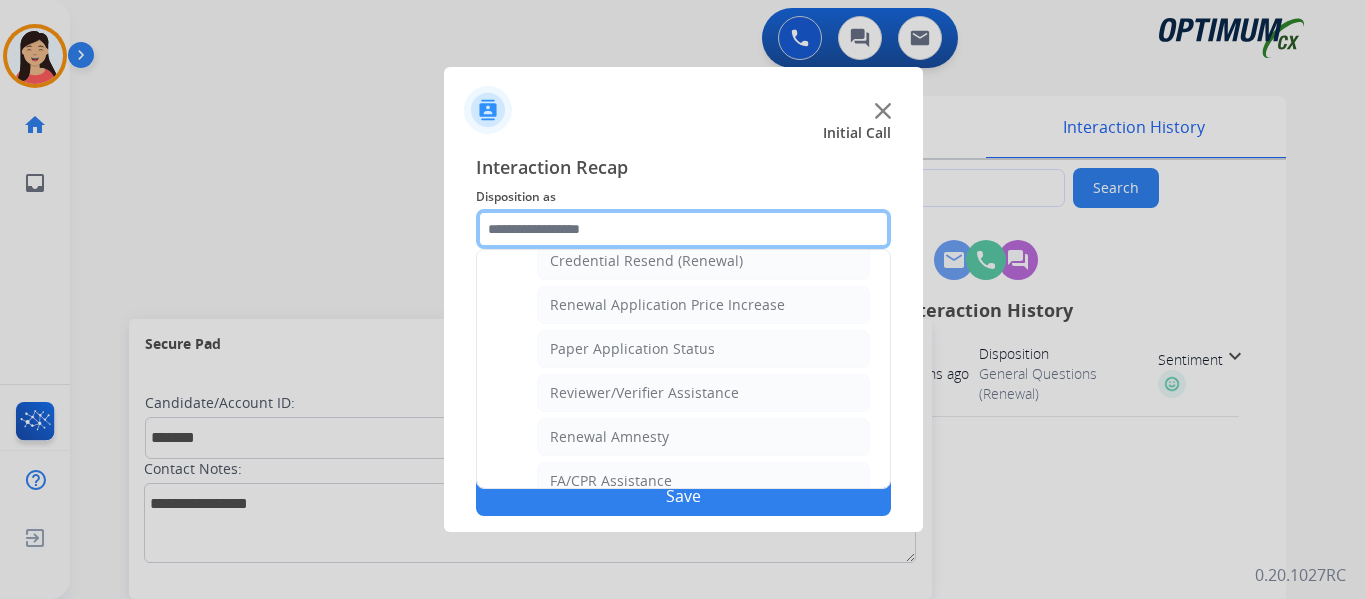 scroll, scrollTop: 772, scrollLeft: 0, axis: vertical 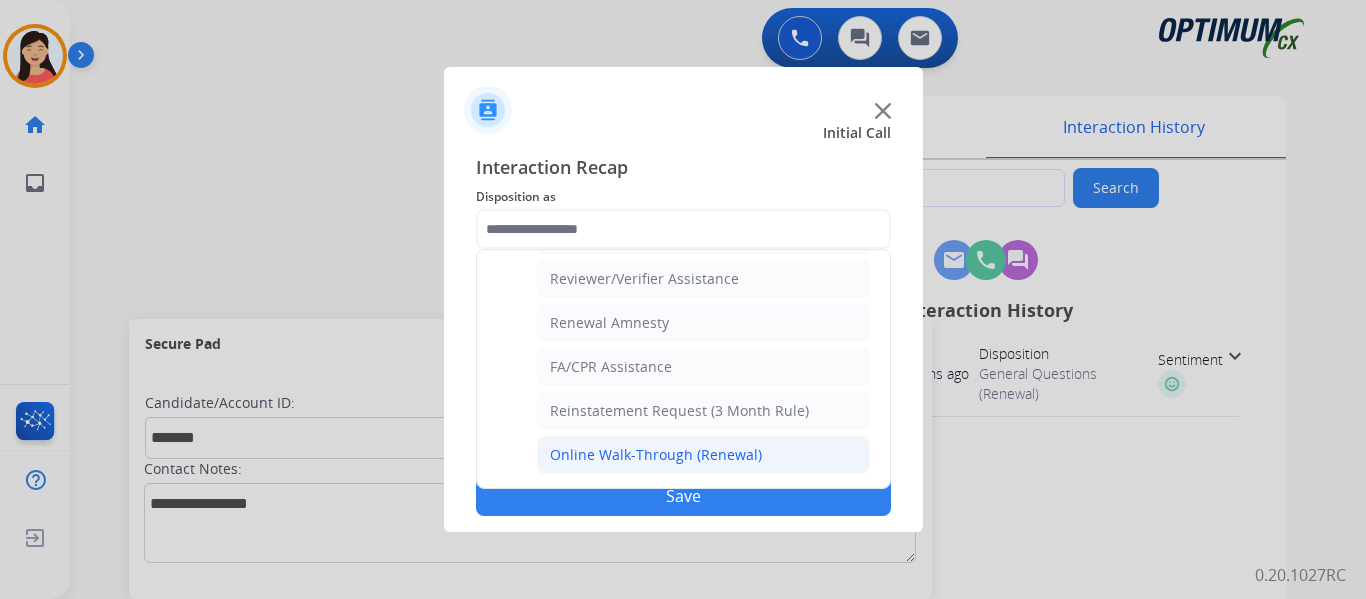 click on "Online Walk-Through (Renewal)" 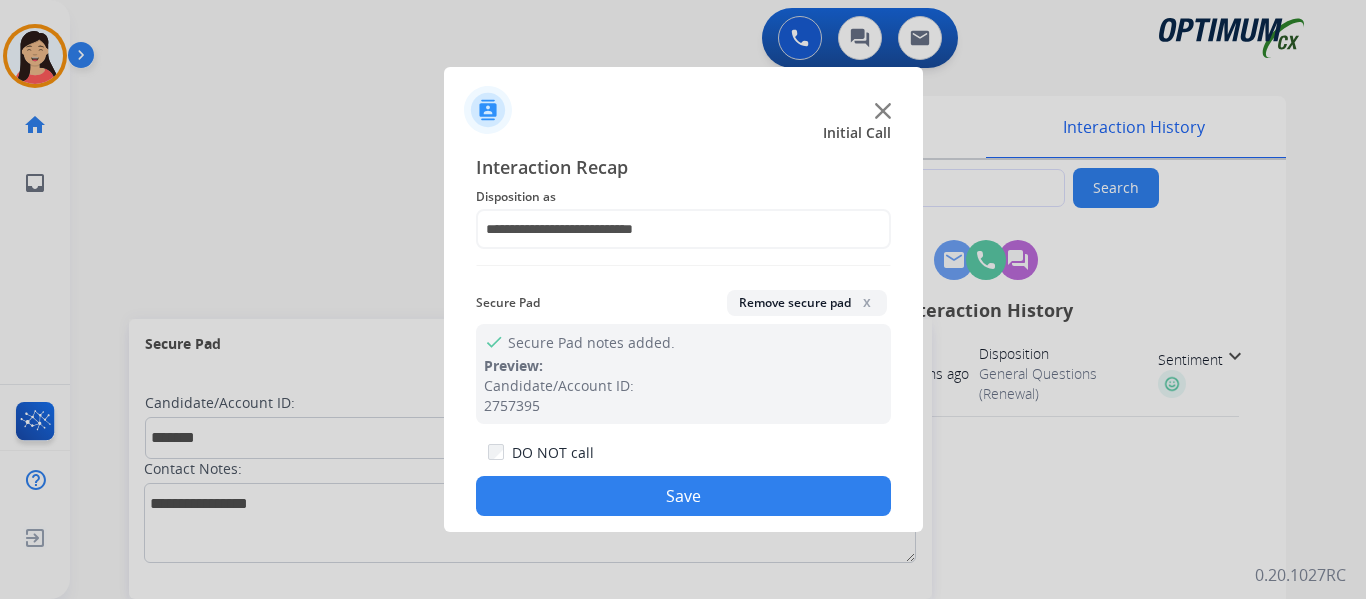 click on "Save" 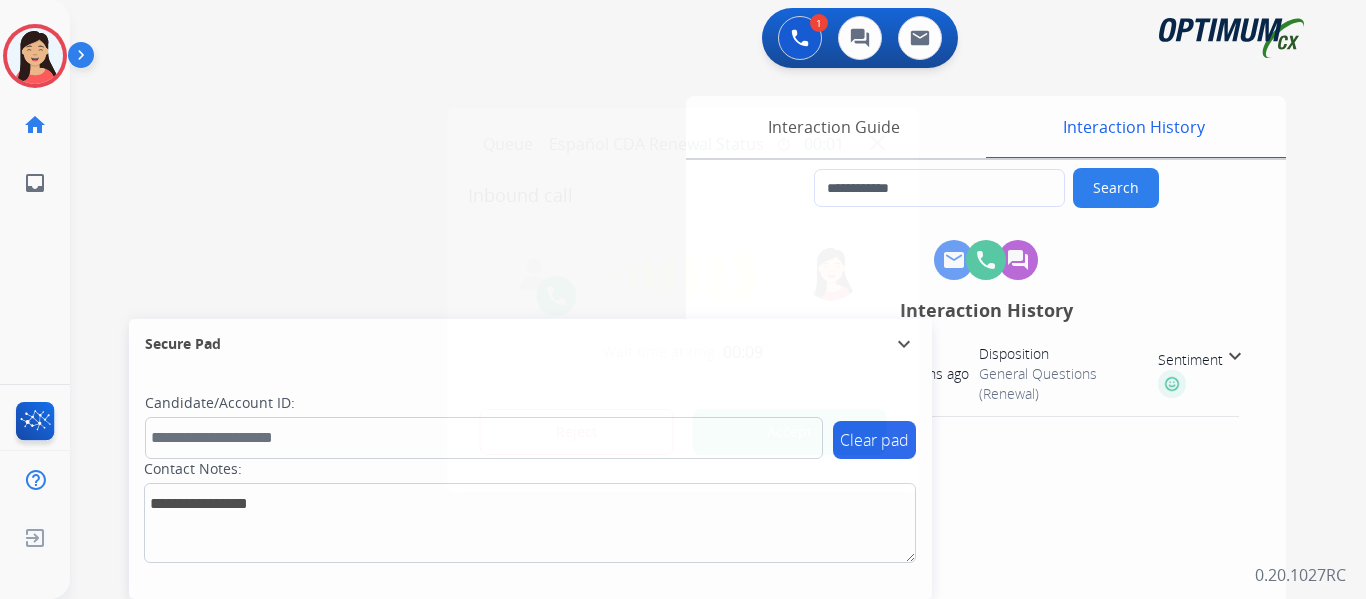 type on "**********" 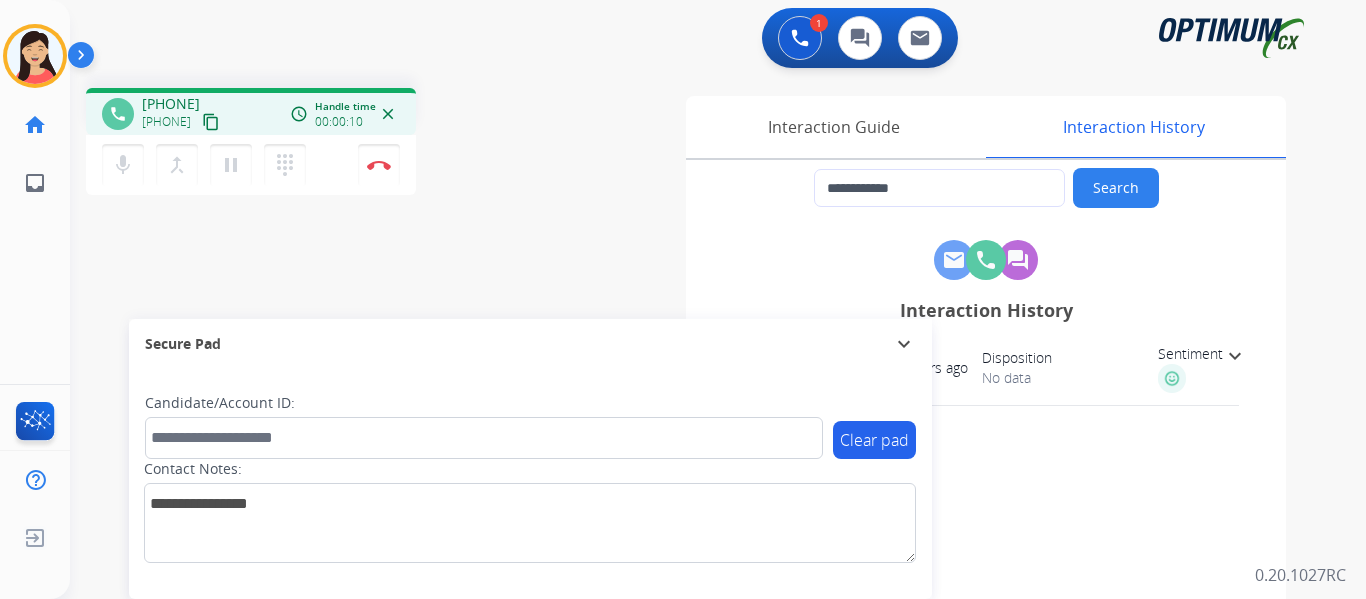 click on "content_copy" at bounding box center (211, 122) 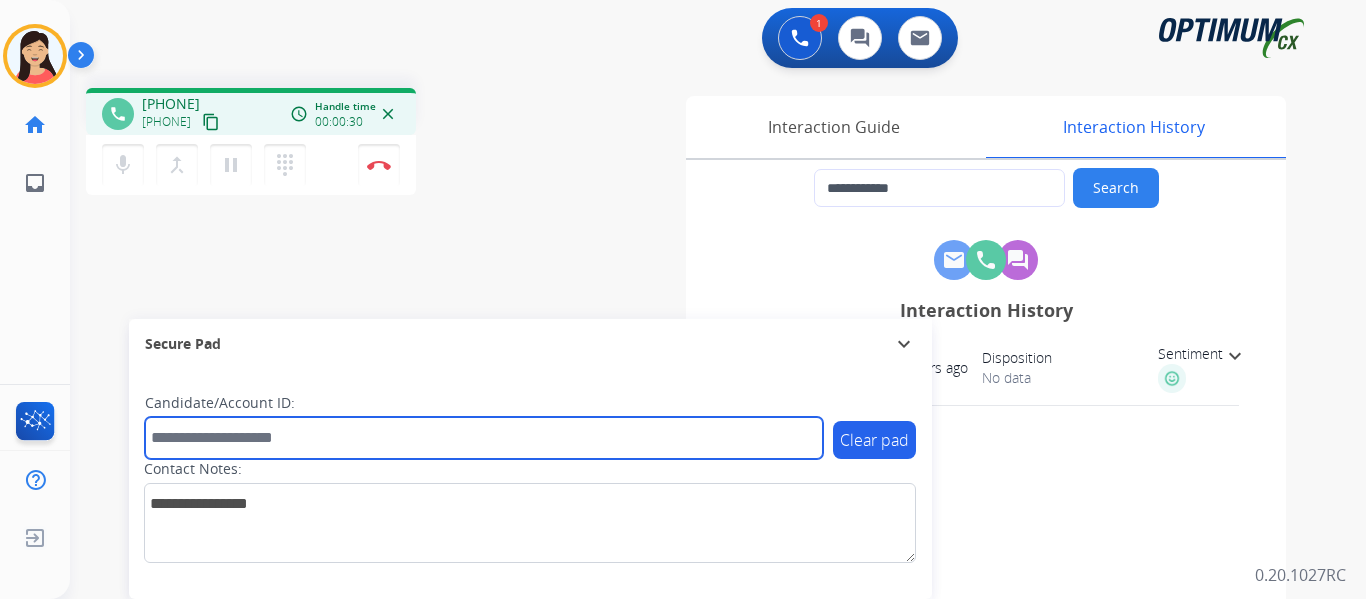 drag, startPoint x: 483, startPoint y: 440, endPoint x: 529, endPoint y: 453, distance: 47.801674 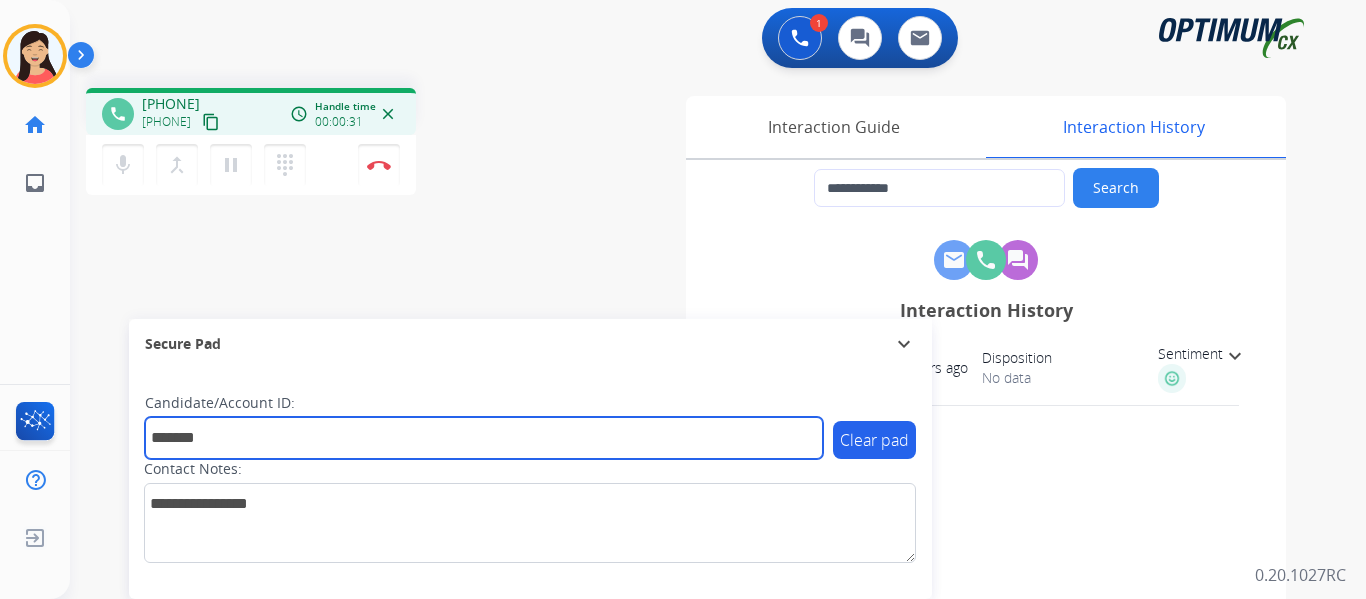 type on "*******" 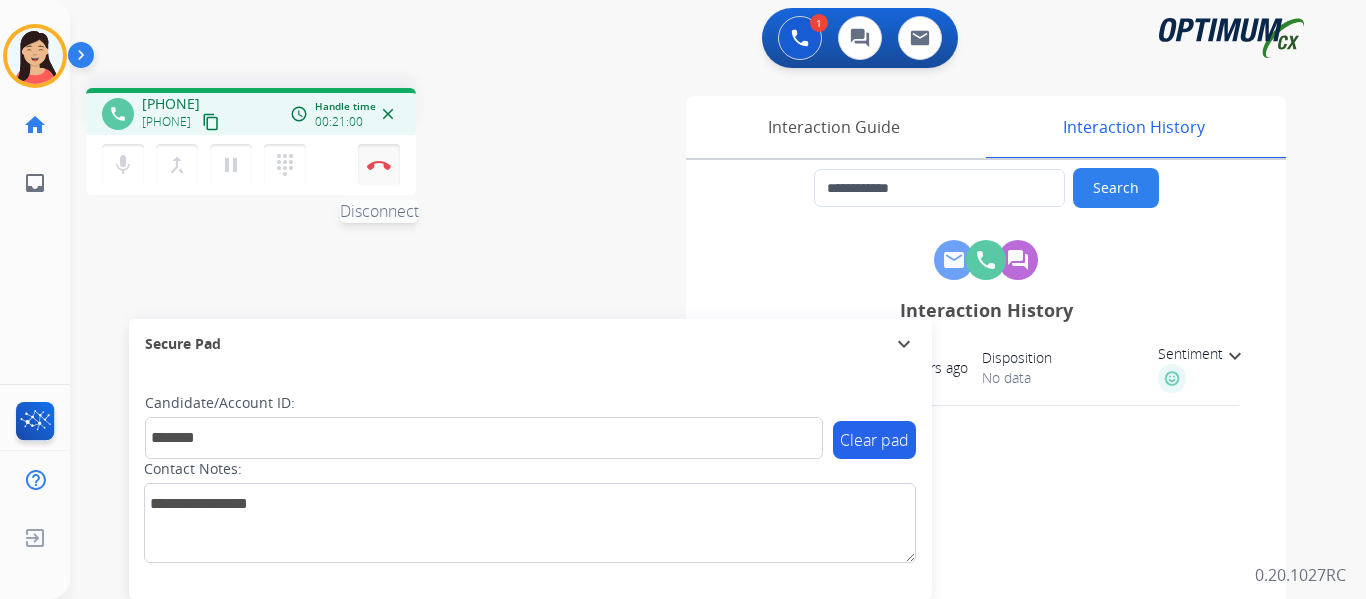 click on "Disconnect" at bounding box center [379, 165] 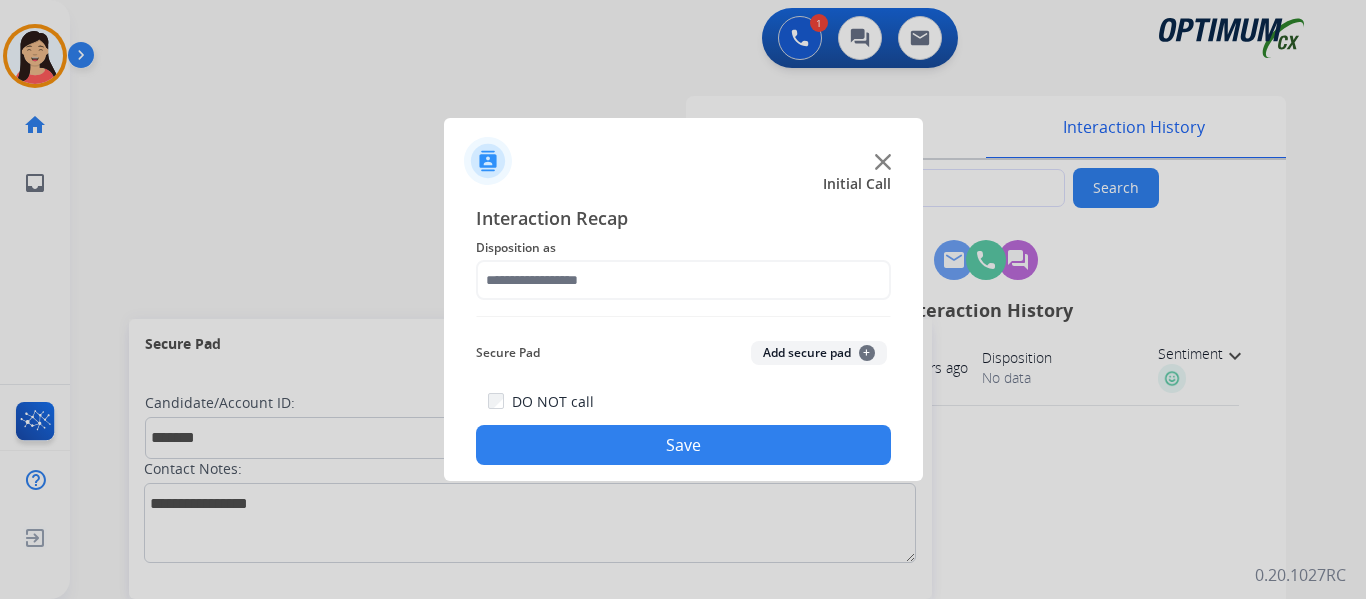 click on "Secure Pad  Add secure pad  +" 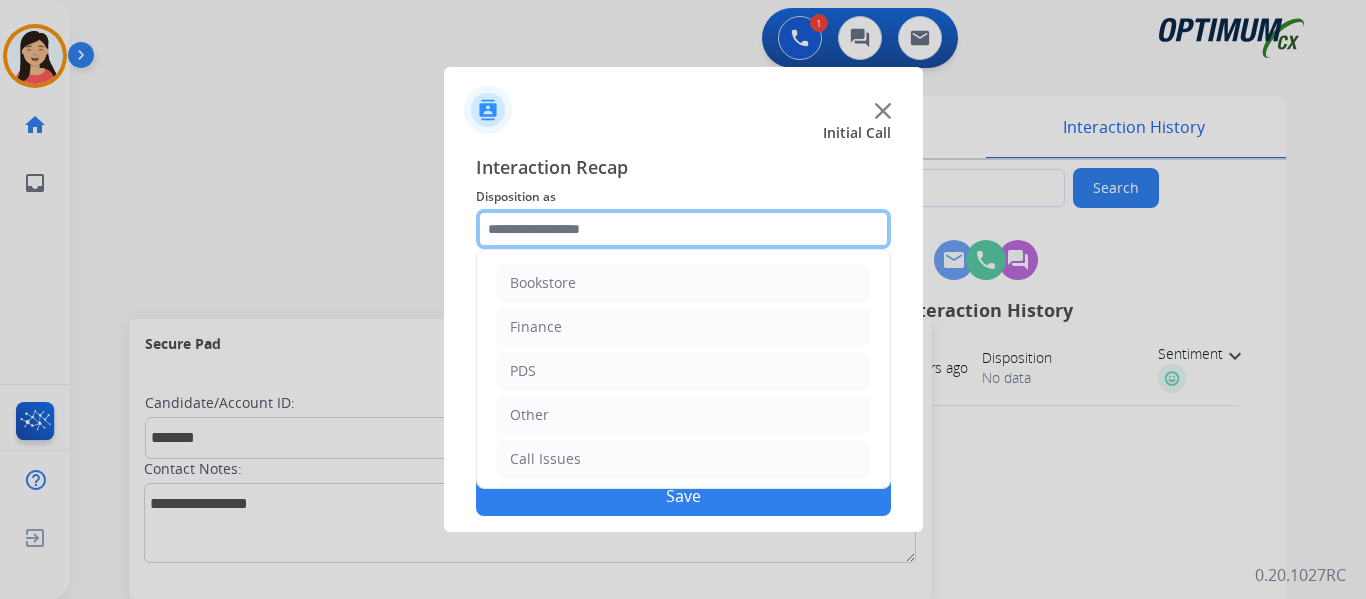 click 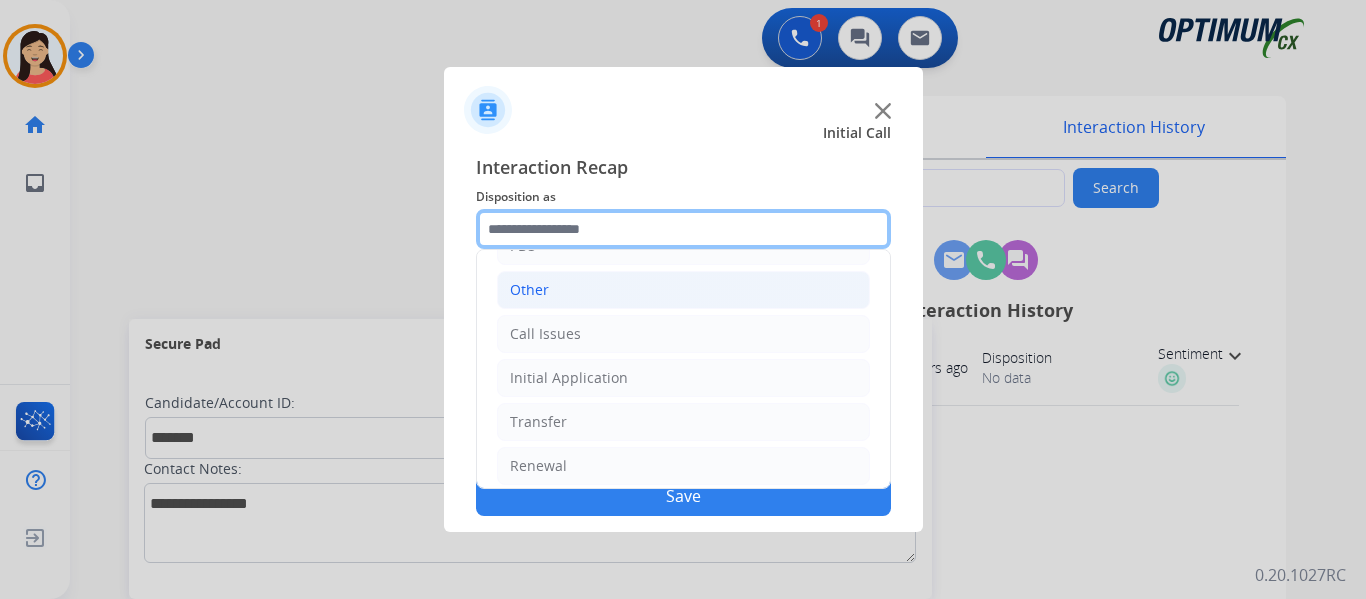 scroll, scrollTop: 136, scrollLeft: 0, axis: vertical 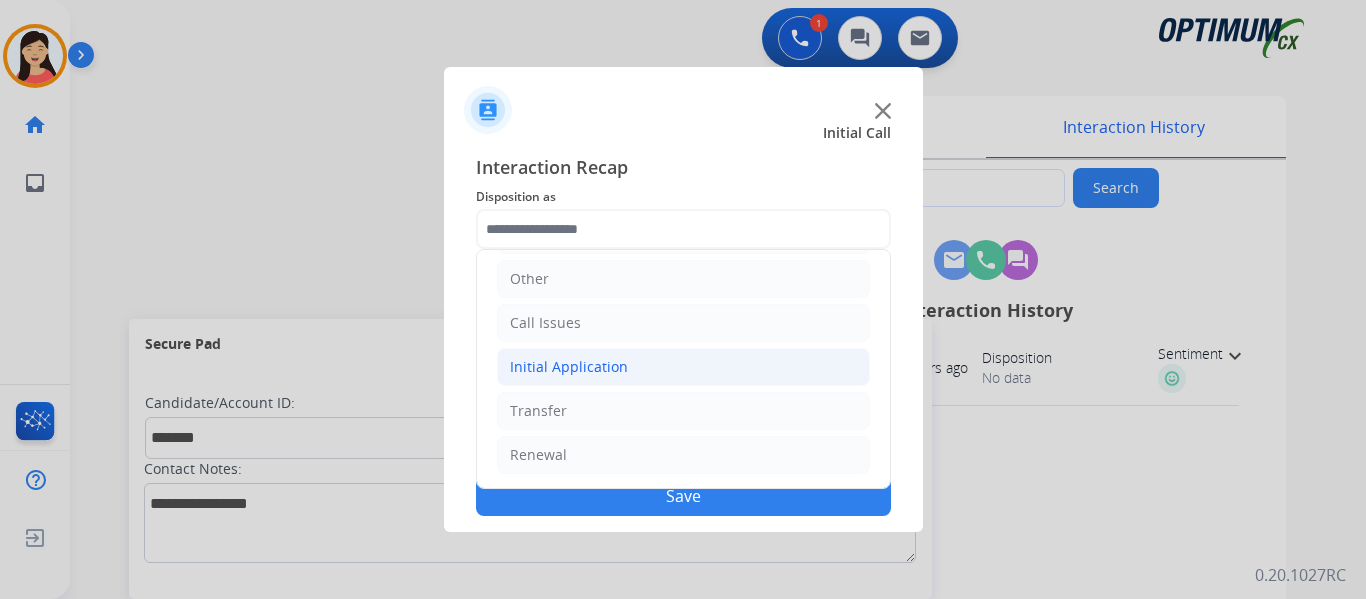 click on "Initial Application" 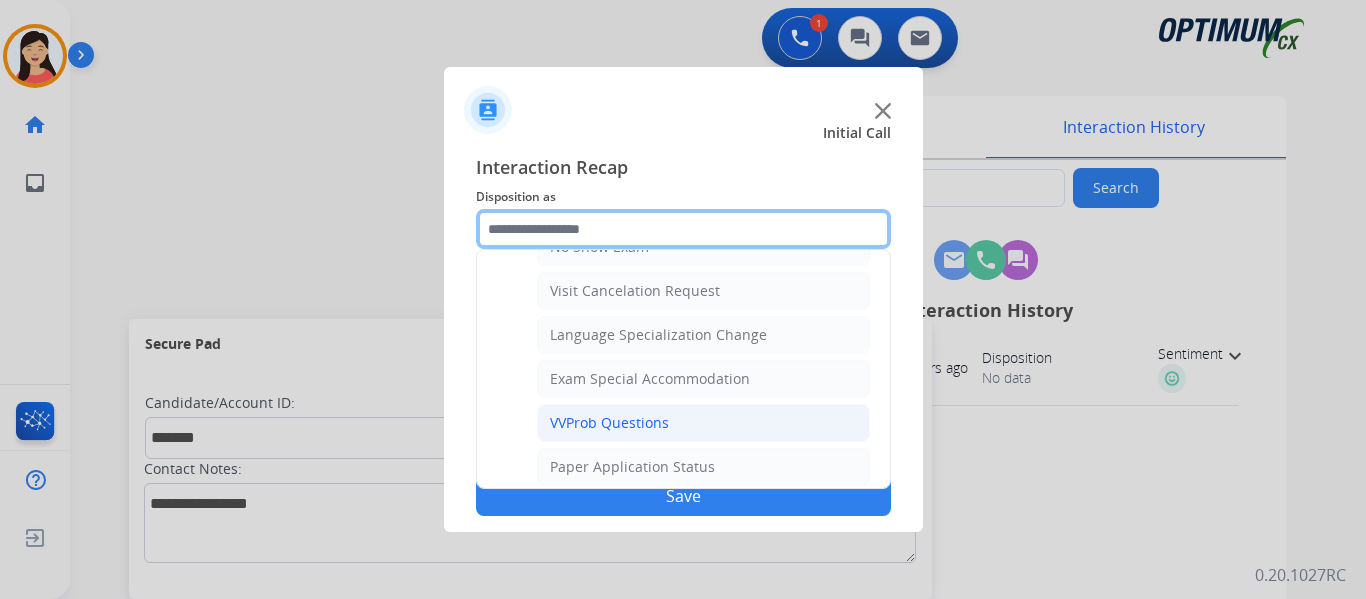 scroll, scrollTop: 1036, scrollLeft: 0, axis: vertical 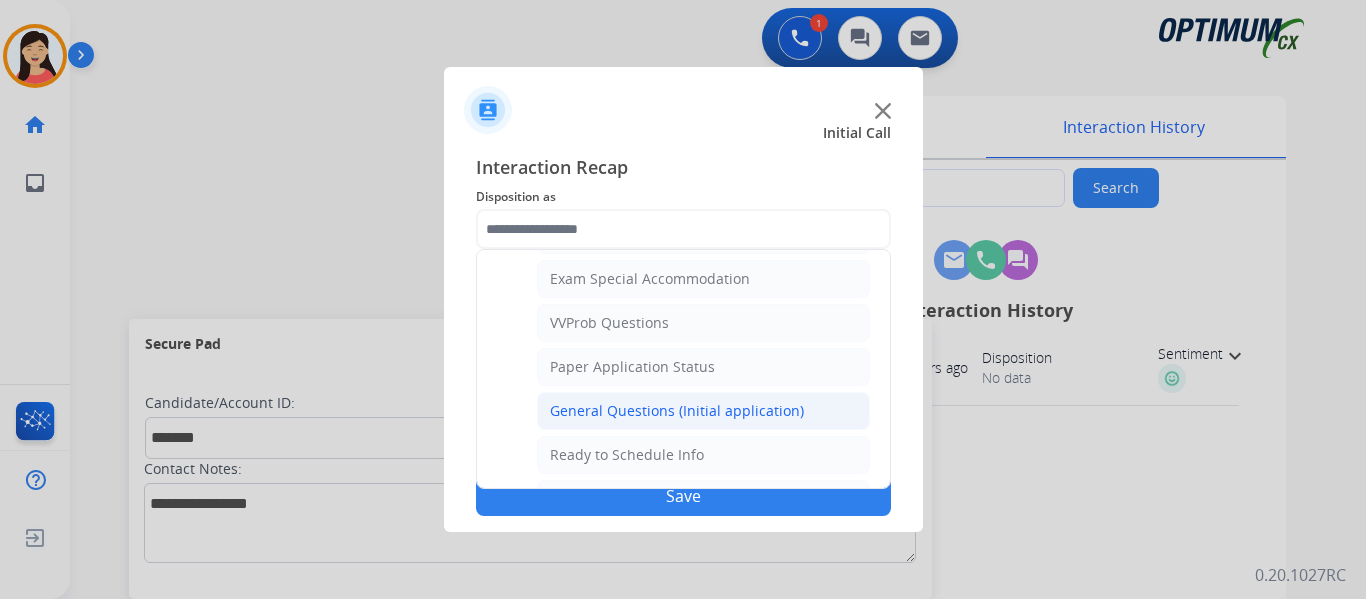 click on "General Questions (Initial application)" 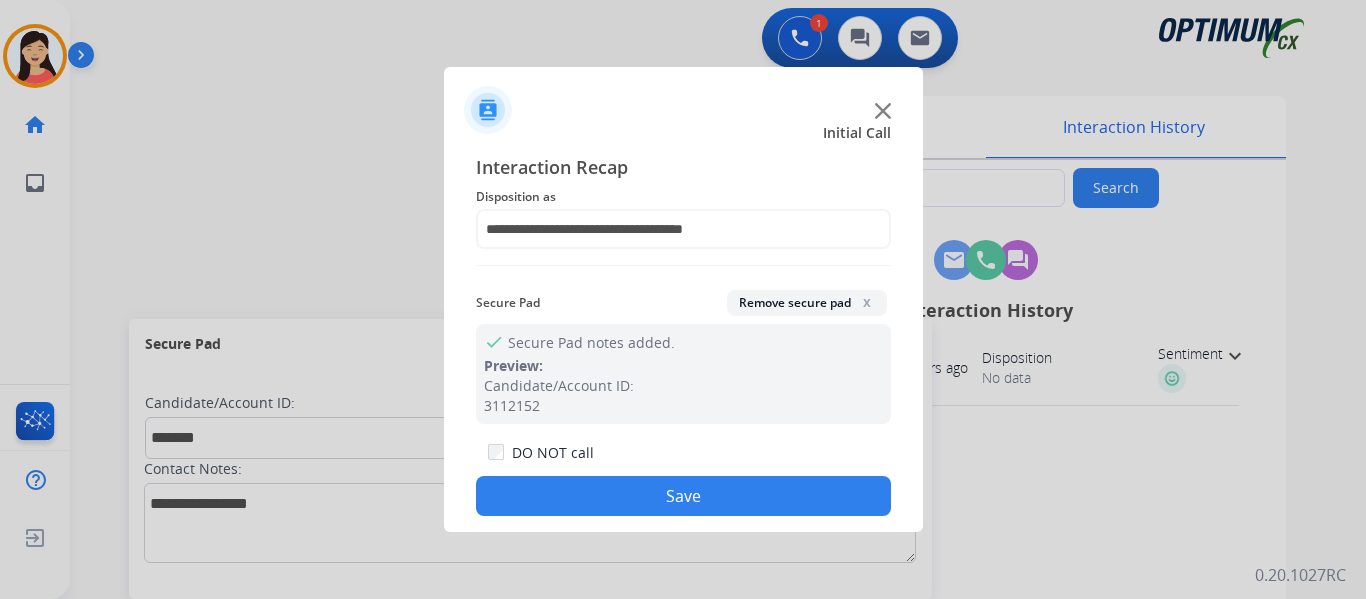 click on "Save" 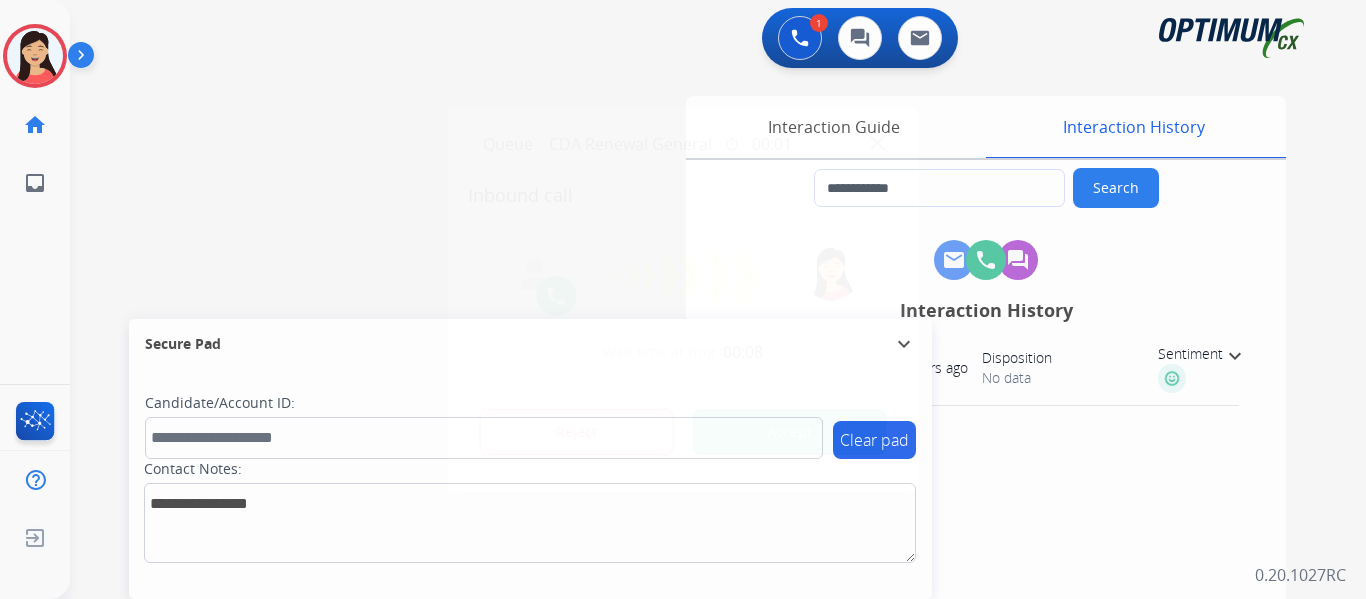 type on "**********" 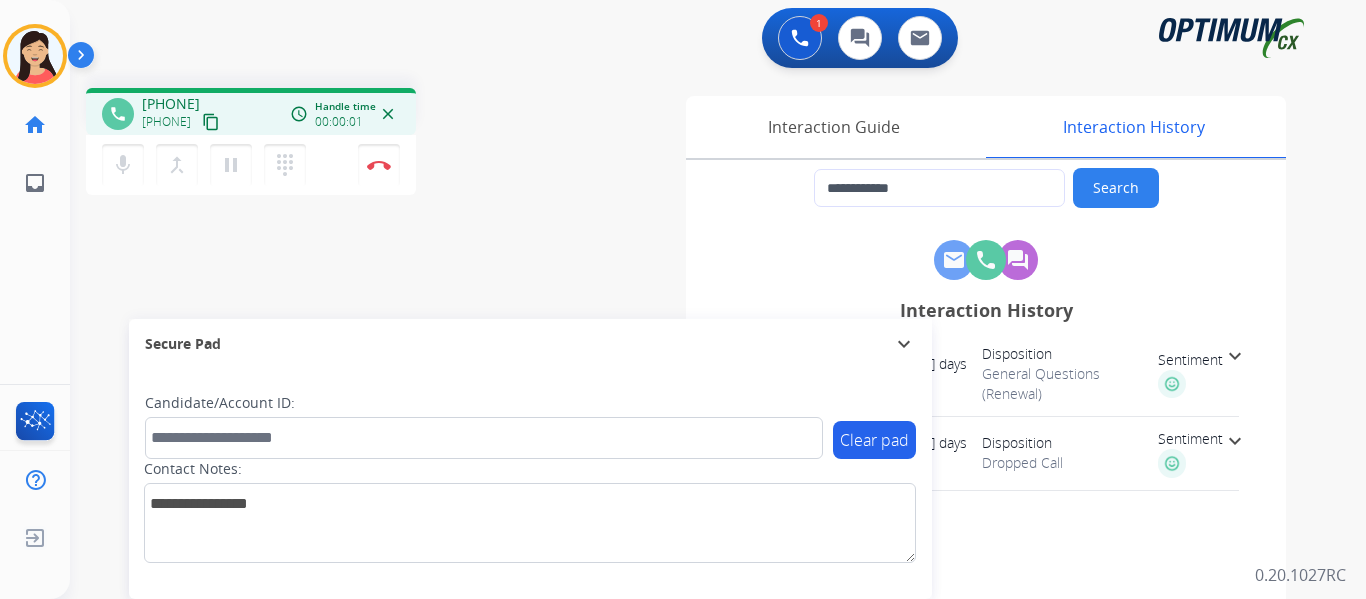 click on "content_copy" at bounding box center [211, 122] 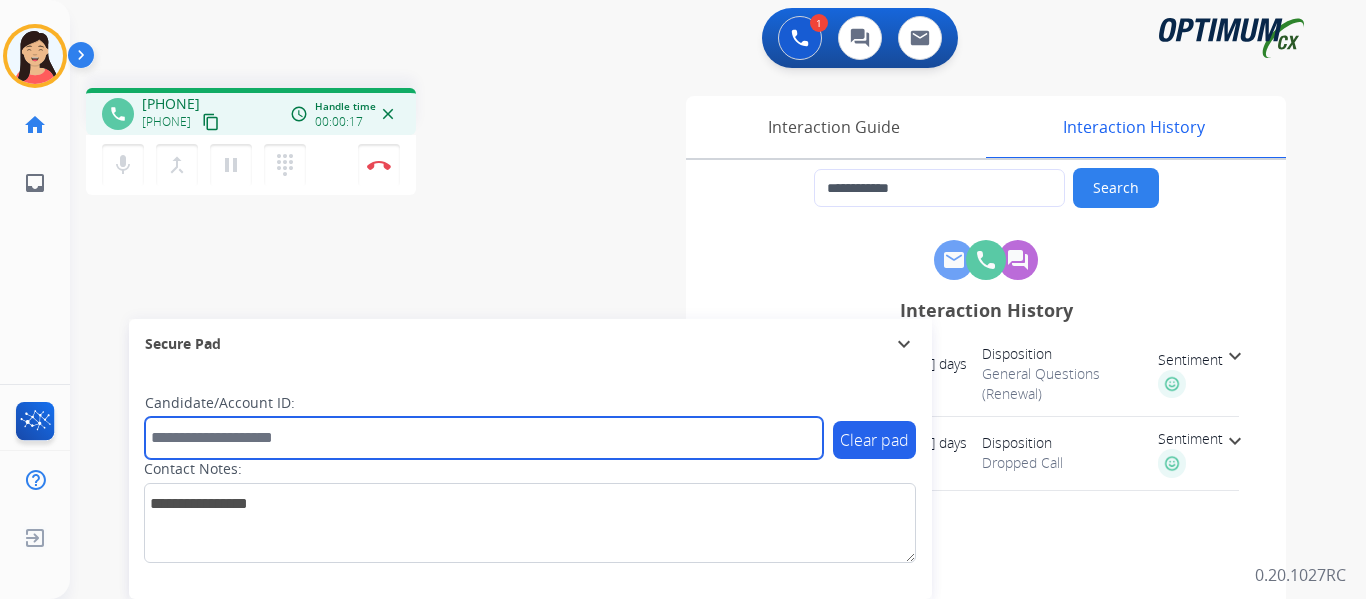 click at bounding box center (484, 438) 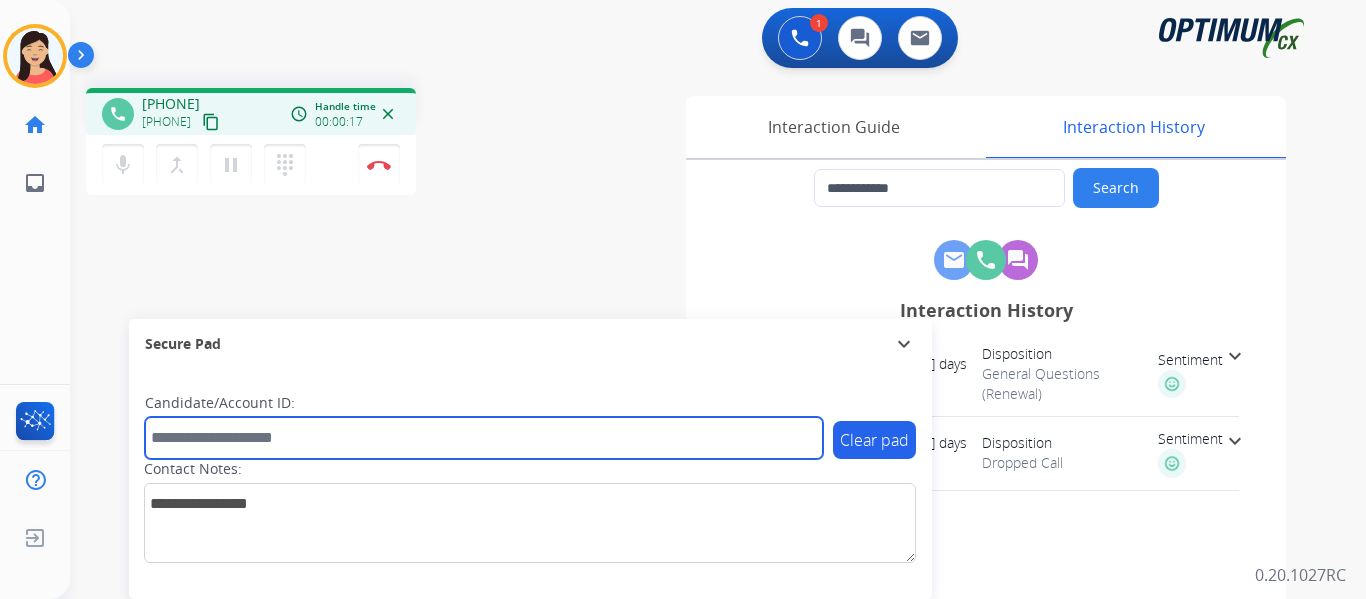 paste on "*******" 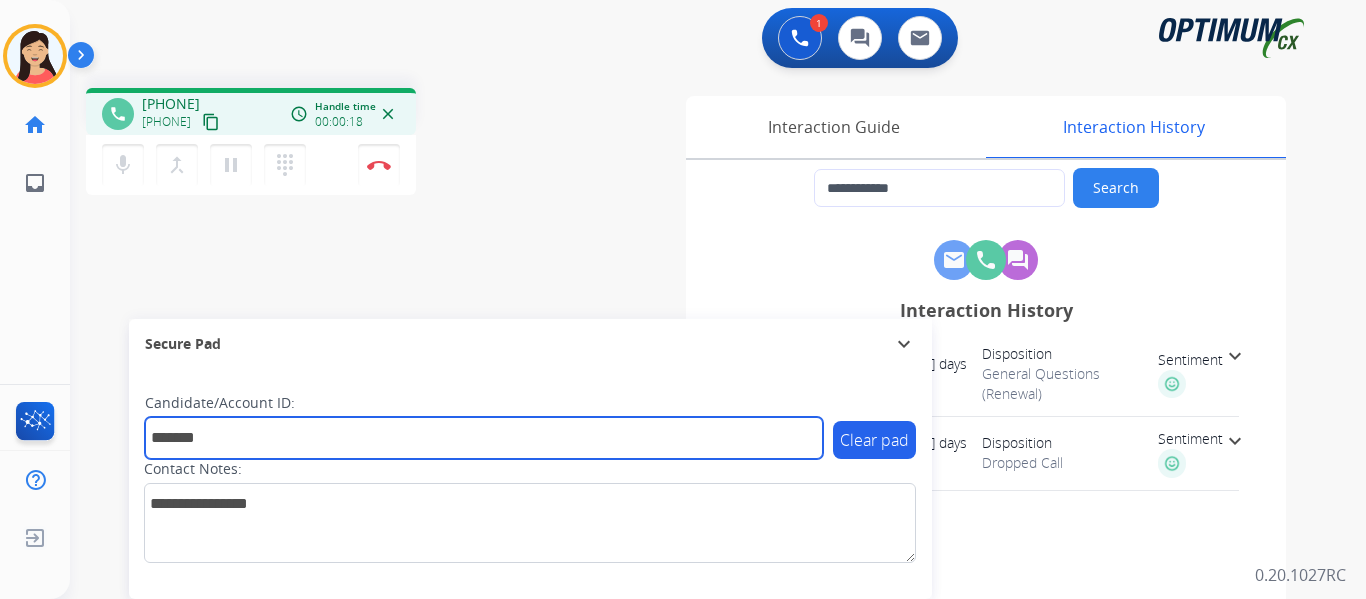 type on "*******" 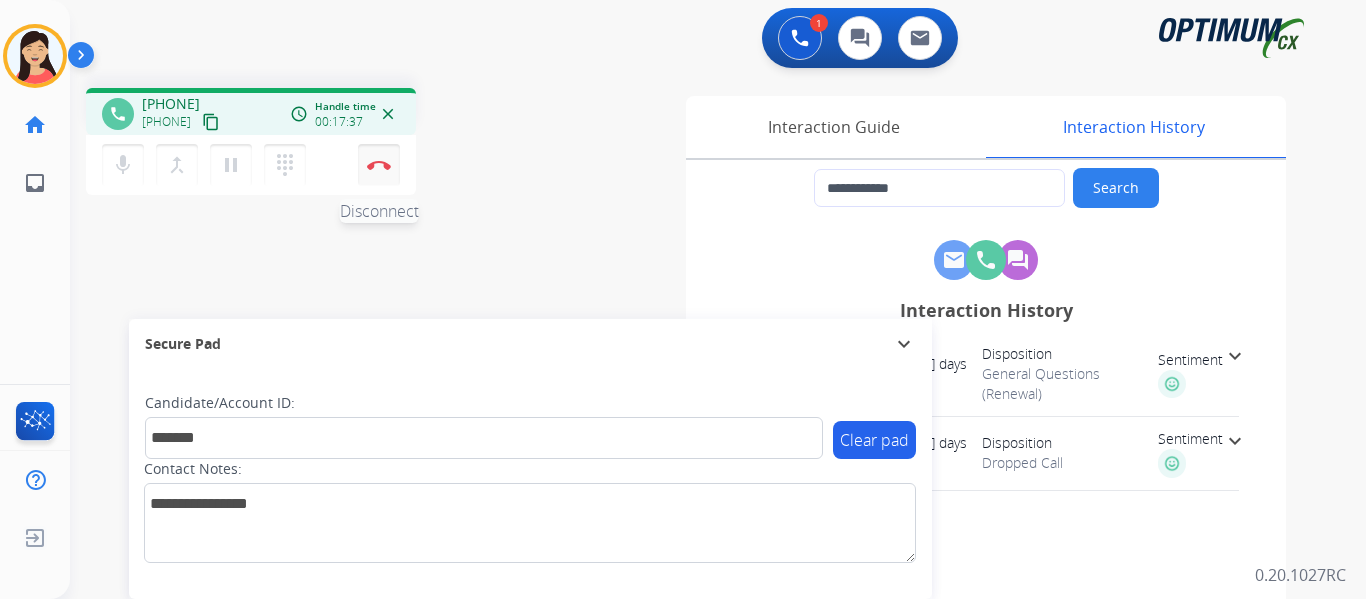 click at bounding box center [379, 165] 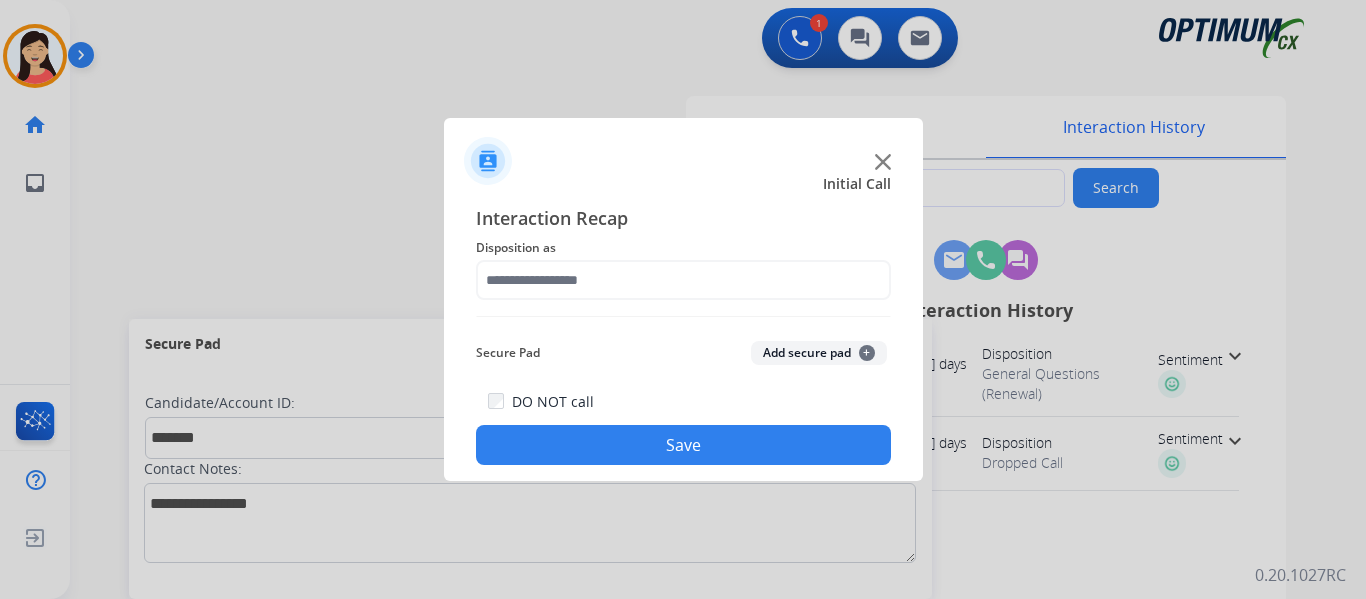 click on "Add secure pad  +" 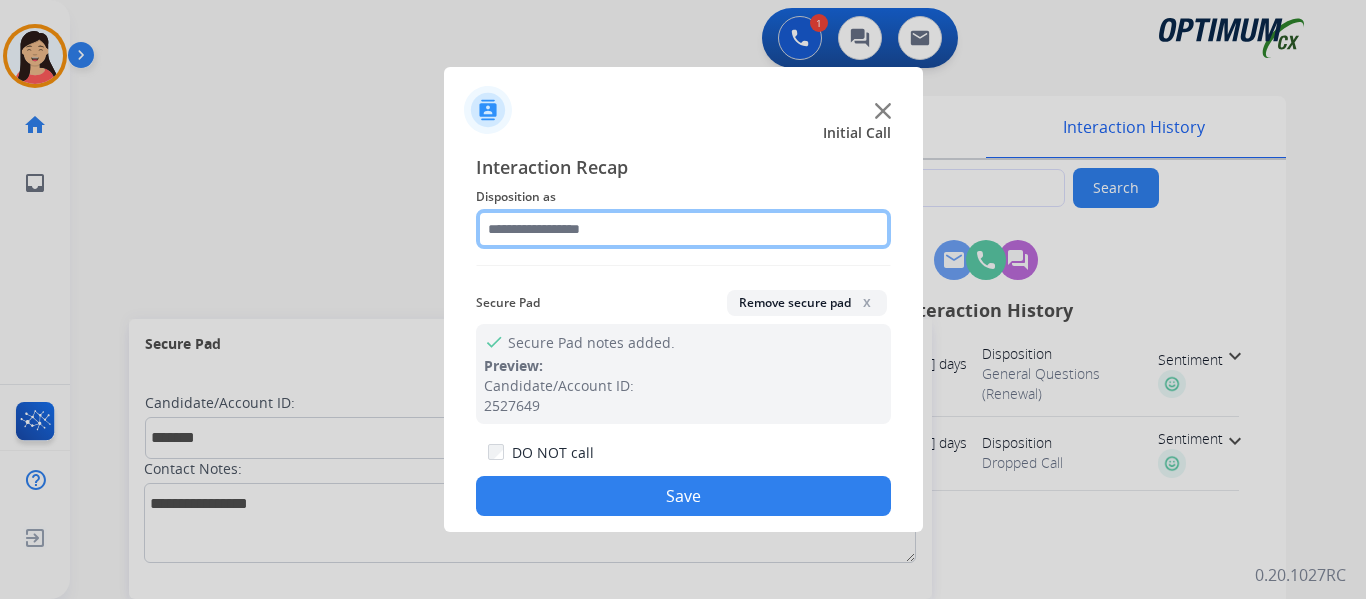click 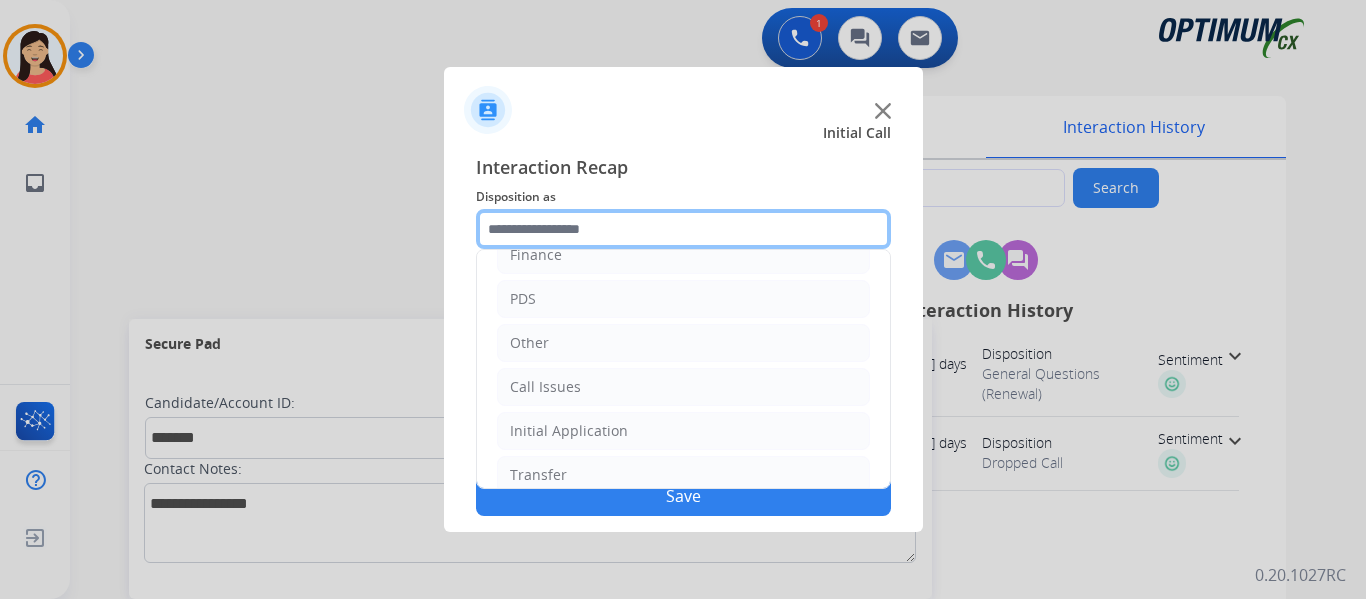 scroll, scrollTop: 136, scrollLeft: 0, axis: vertical 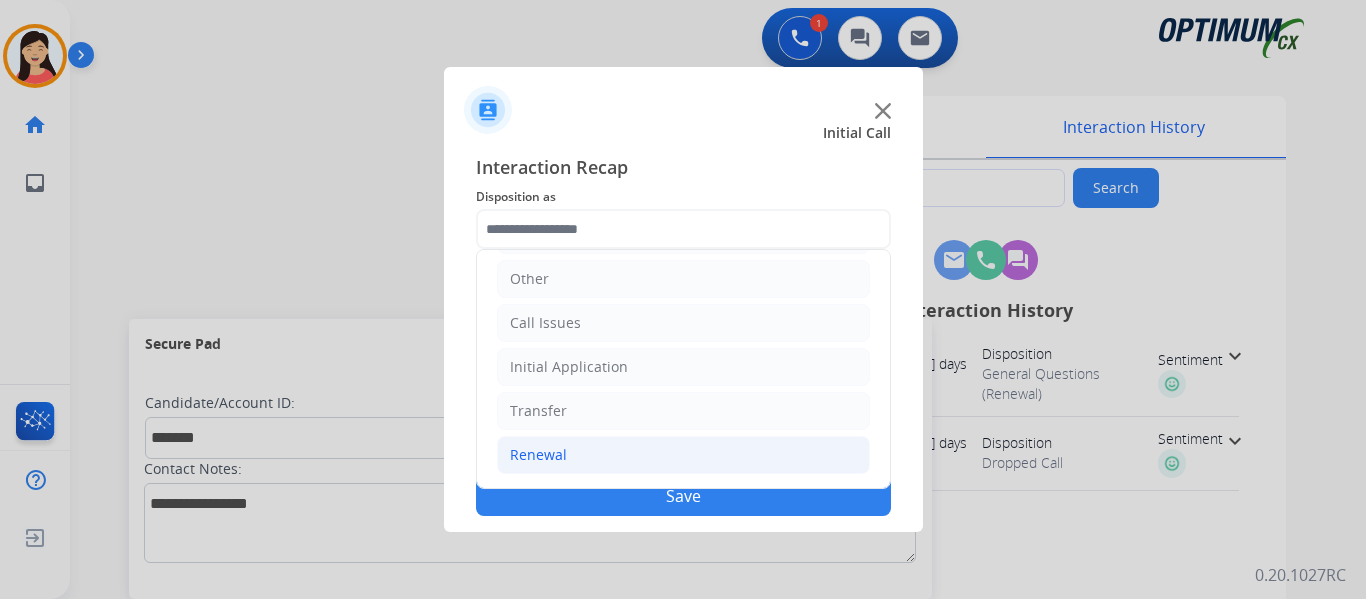 click on "Renewal" 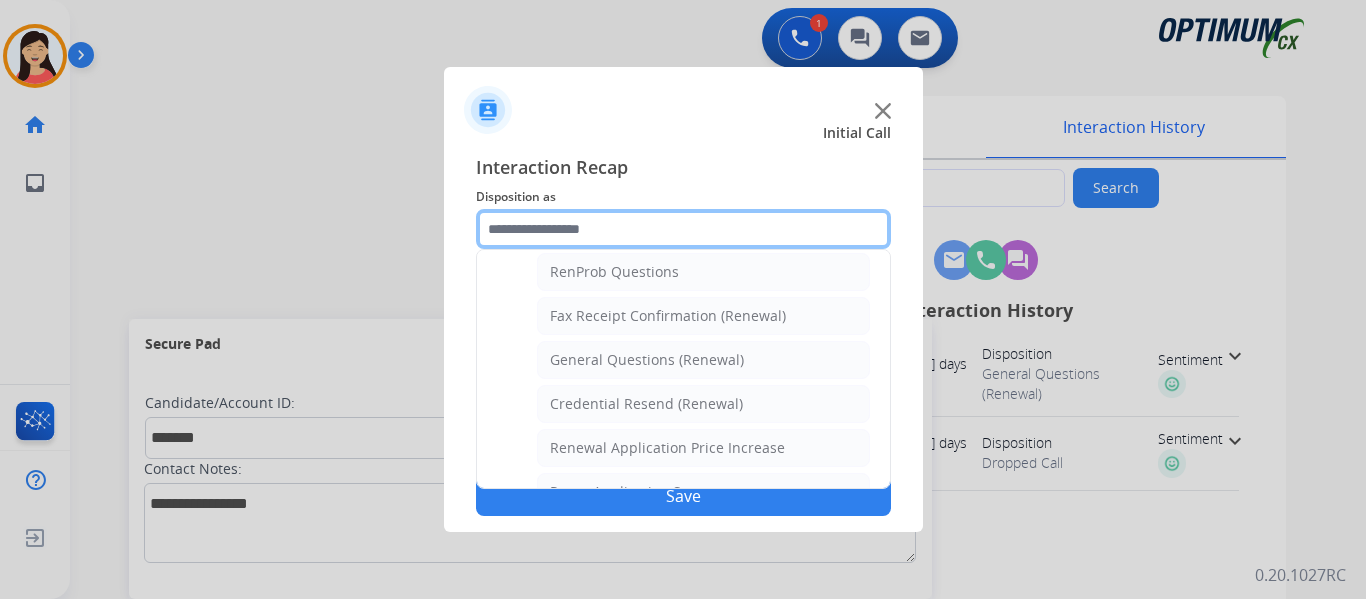 scroll, scrollTop: 772, scrollLeft: 0, axis: vertical 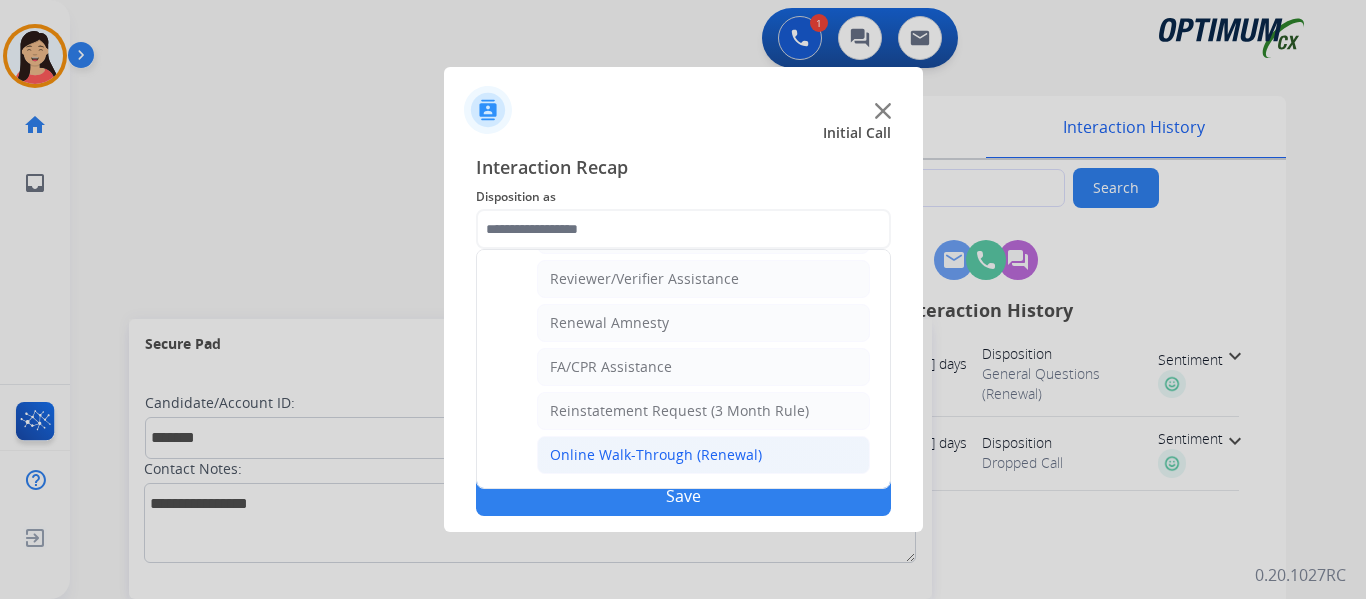 click on "Online Walk-Through (Renewal)" 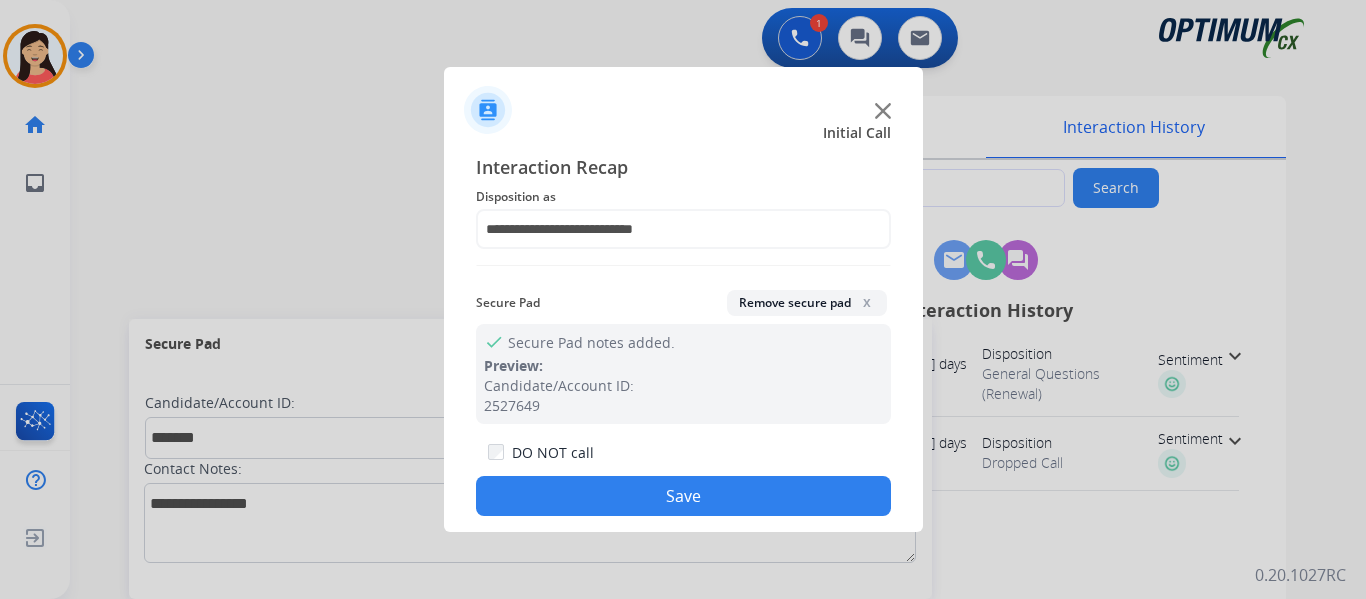 click on "Save" 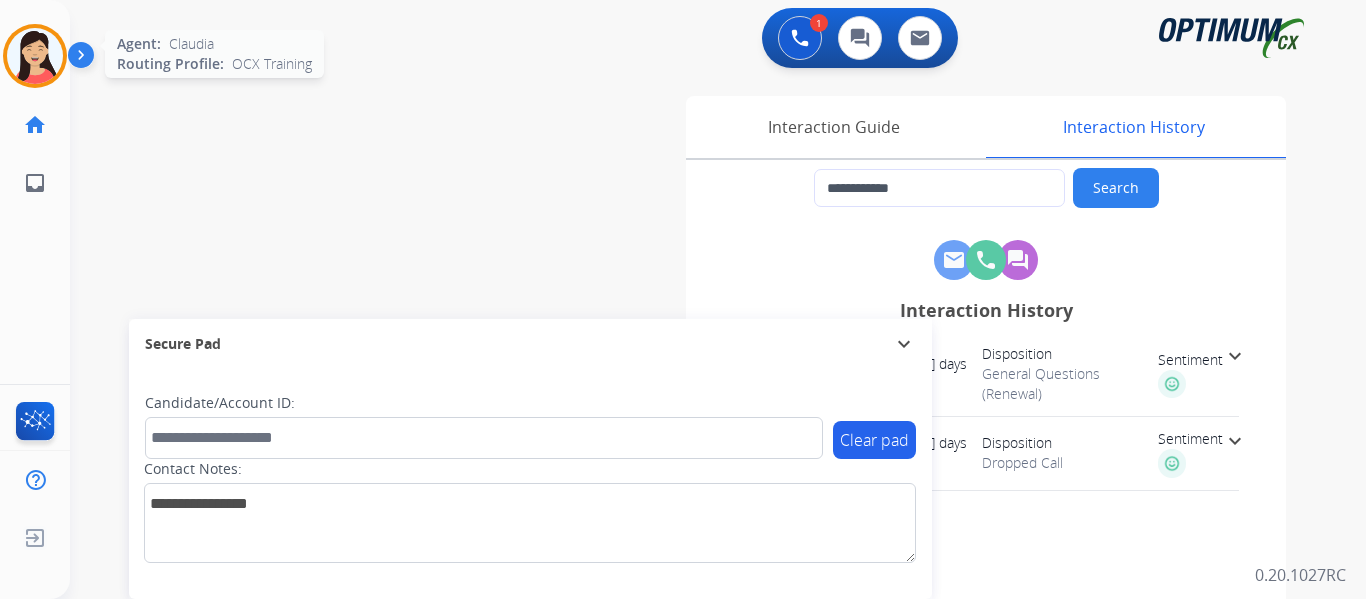 click at bounding box center (35, 56) 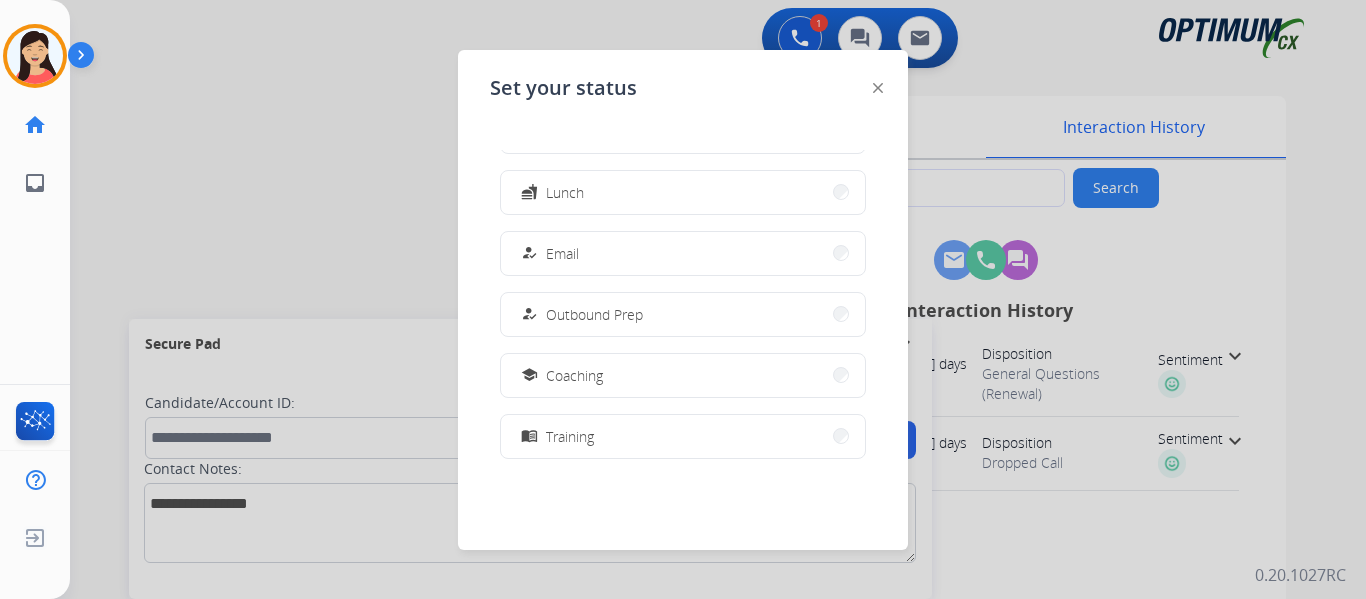 scroll, scrollTop: 499, scrollLeft: 0, axis: vertical 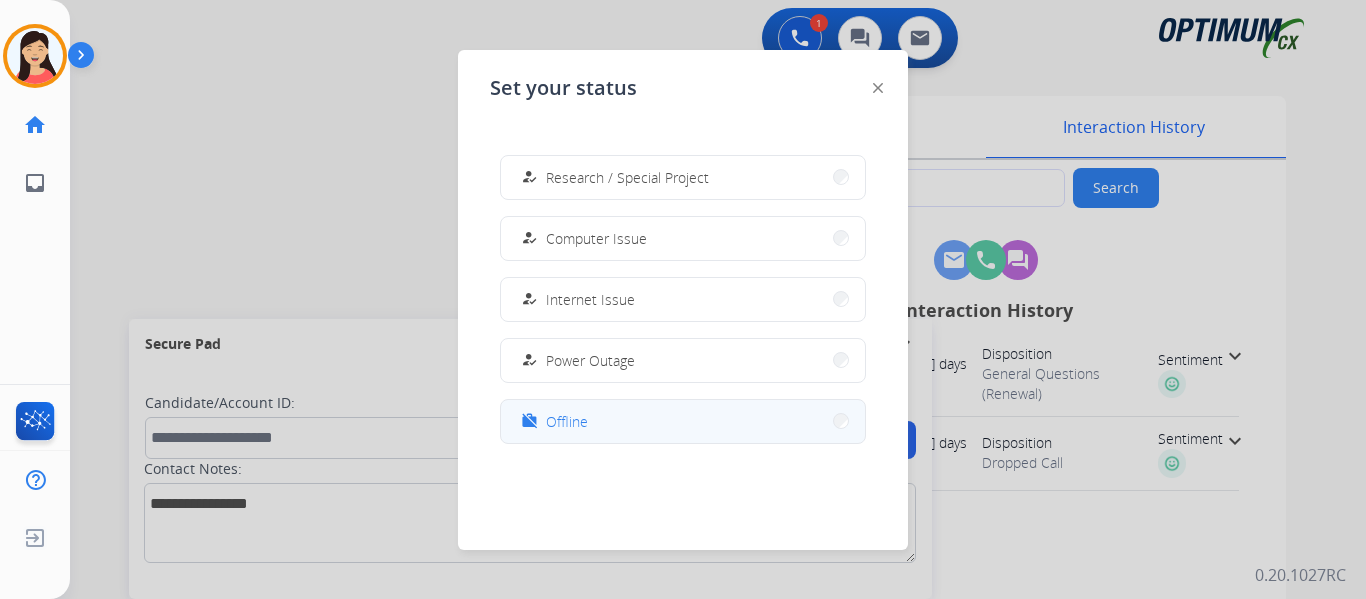 click on "work_off Offline" at bounding box center (683, 421) 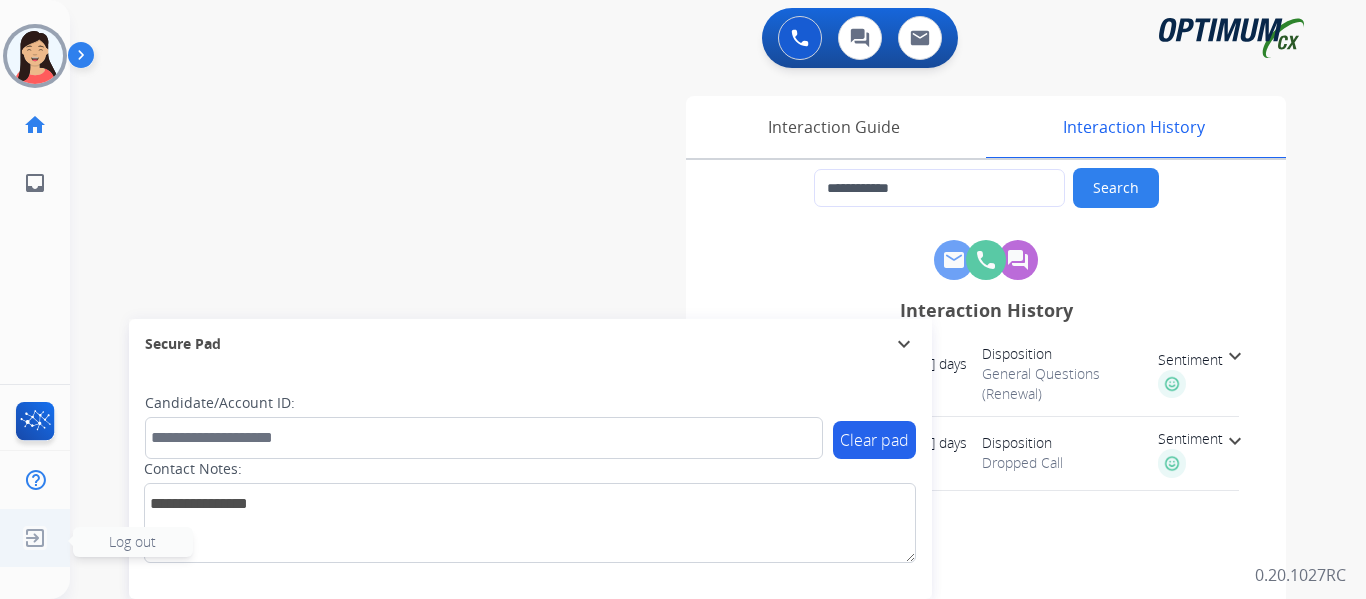 click 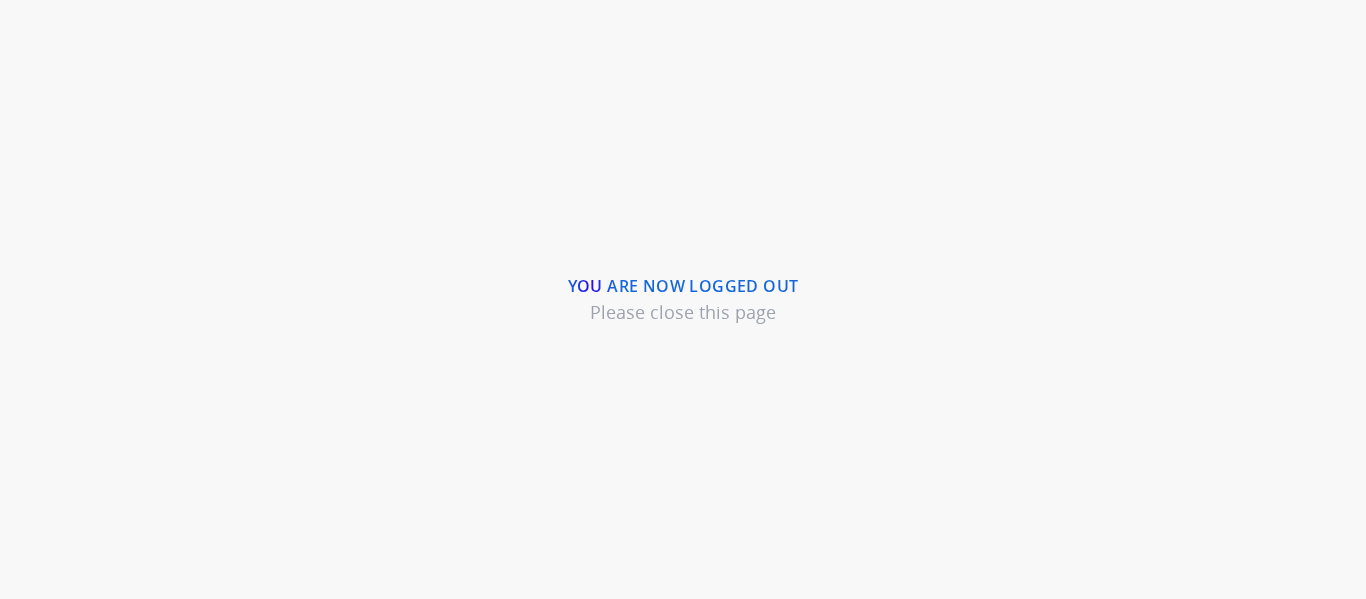 scroll, scrollTop: 0, scrollLeft: 0, axis: both 